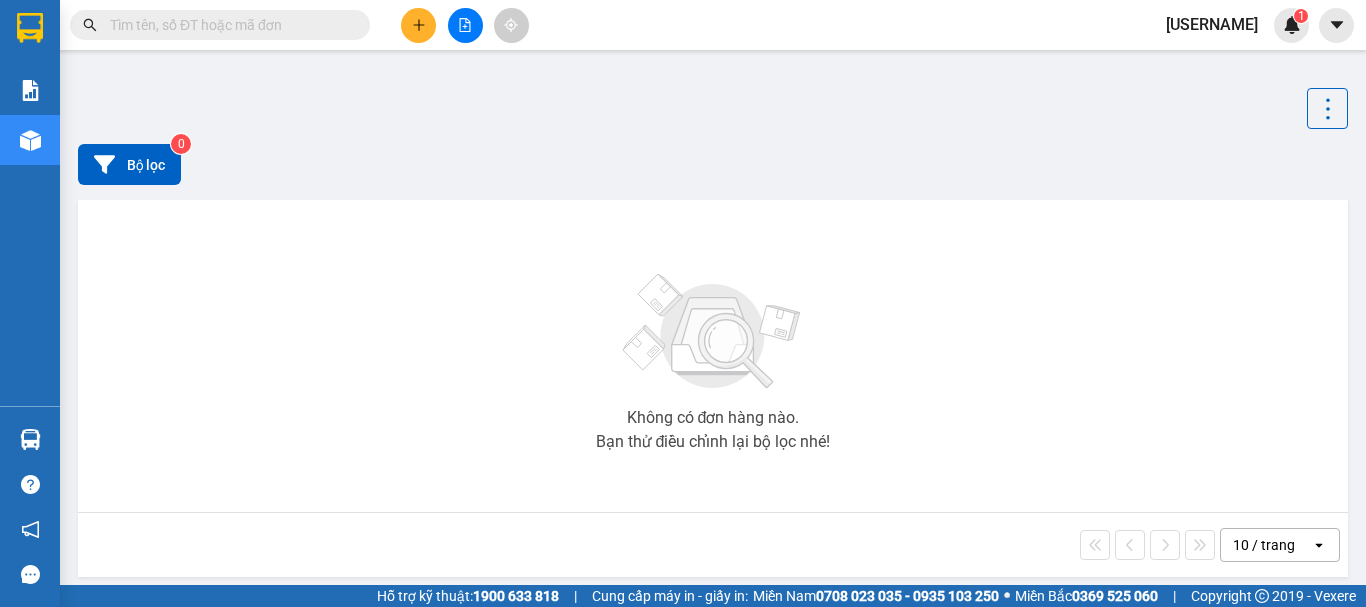 scroll, scrollTop: 0, scrollLeft: 0, axis: both 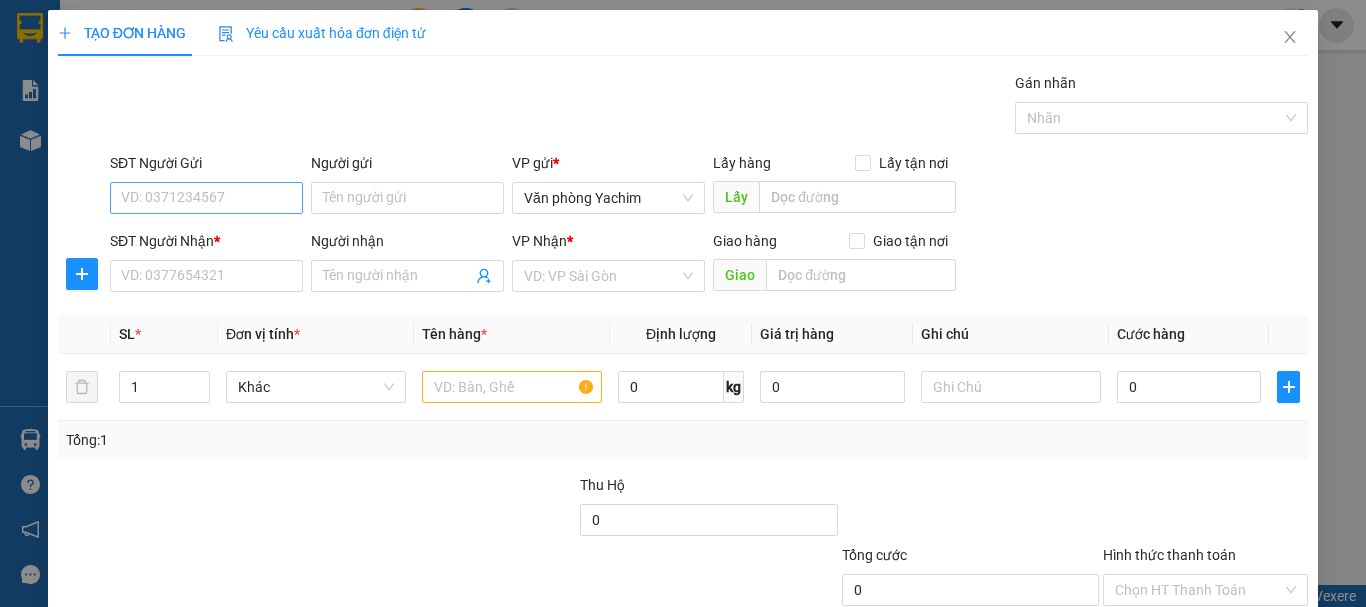 click on "SĐT Người Gửi" at bounding box center (206, 198) 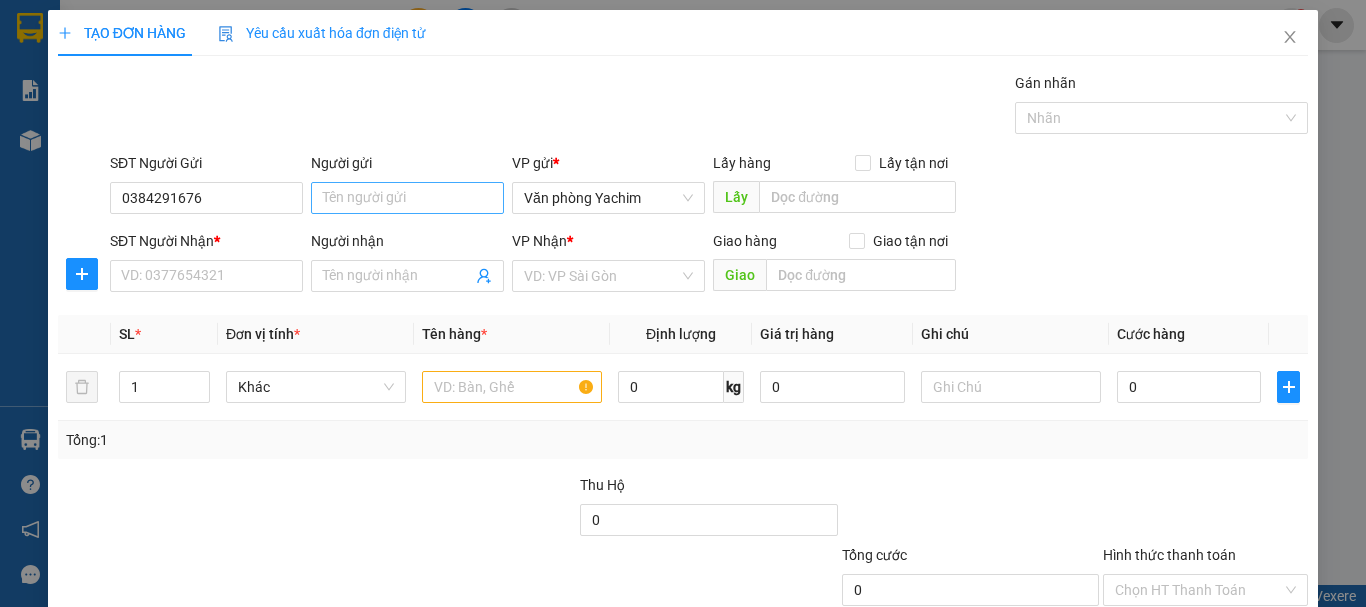 type on "0384291676" 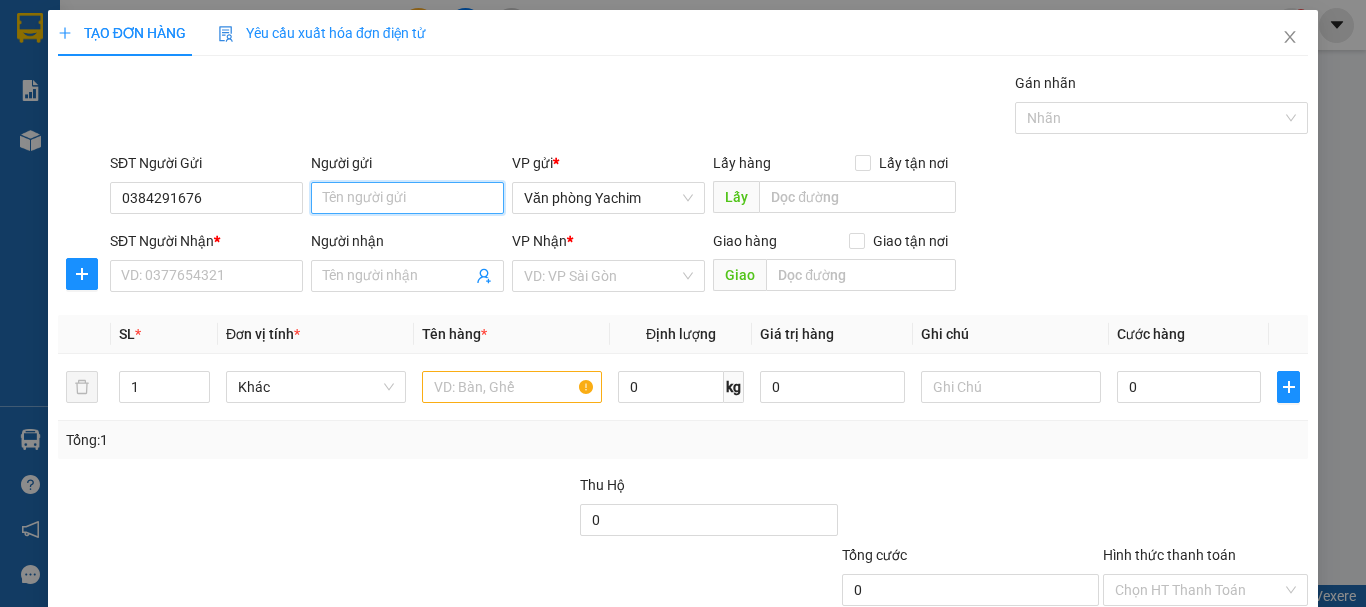 click on "Người gửi" at bounding box center [407, 198] 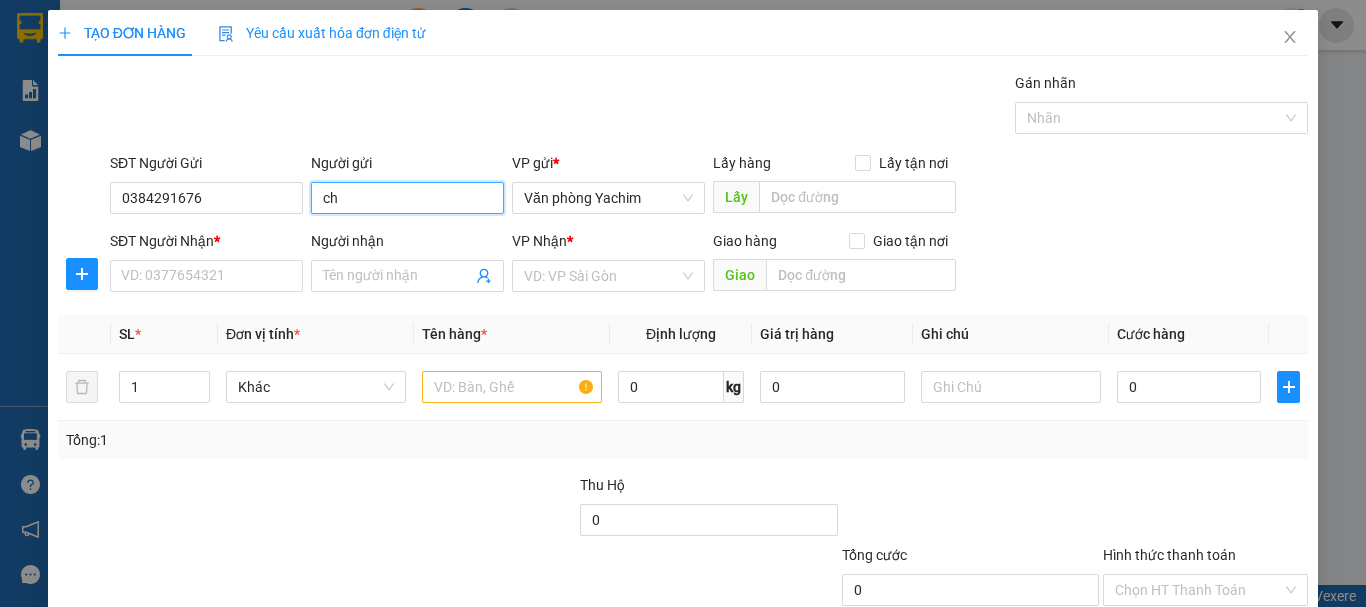 type on "c" 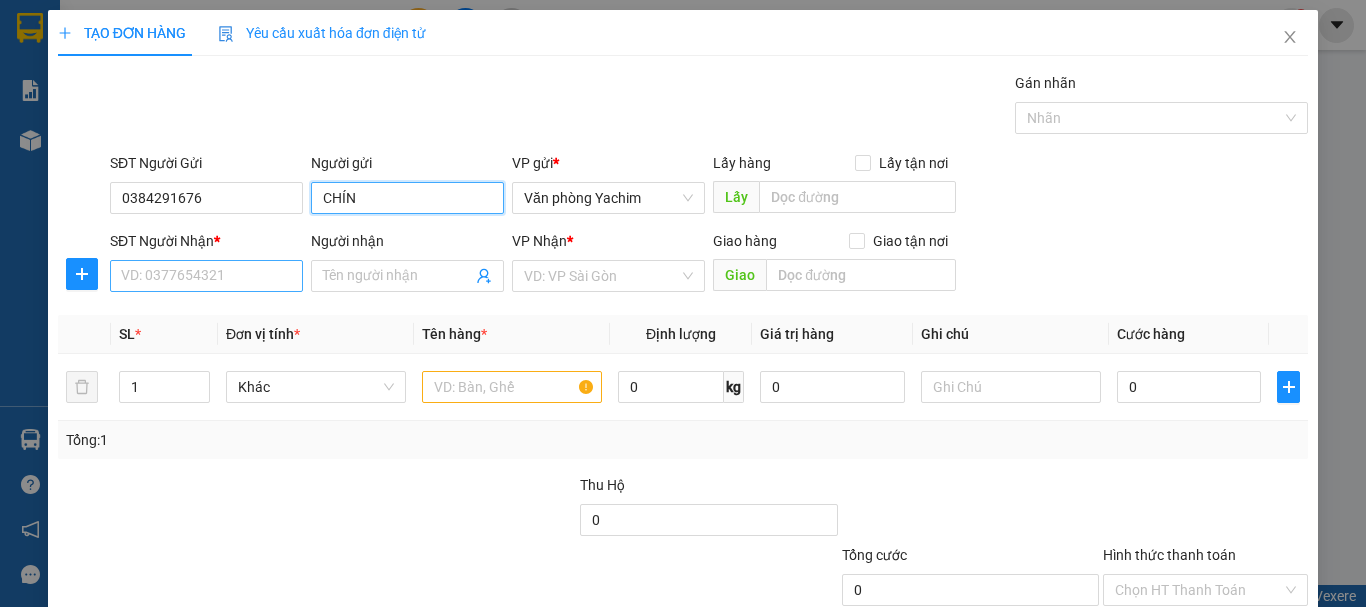 type on "CHÍN" 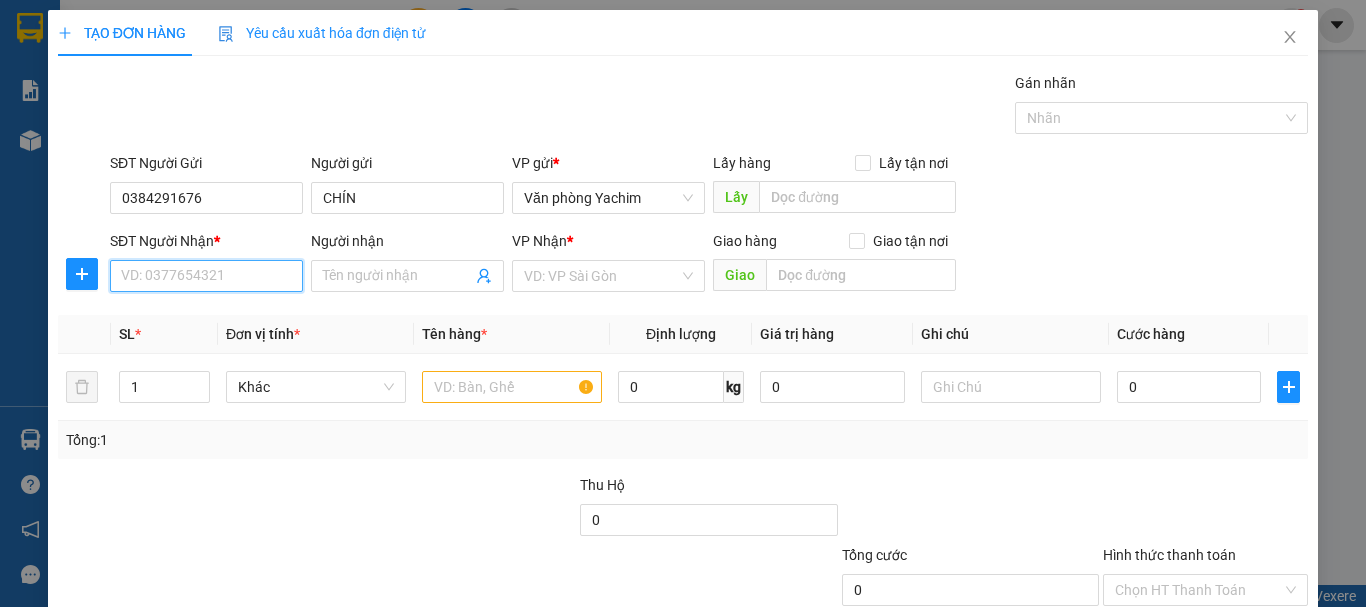 click on "SĐT Người Nhận  *" at bounding box center [206, 276] 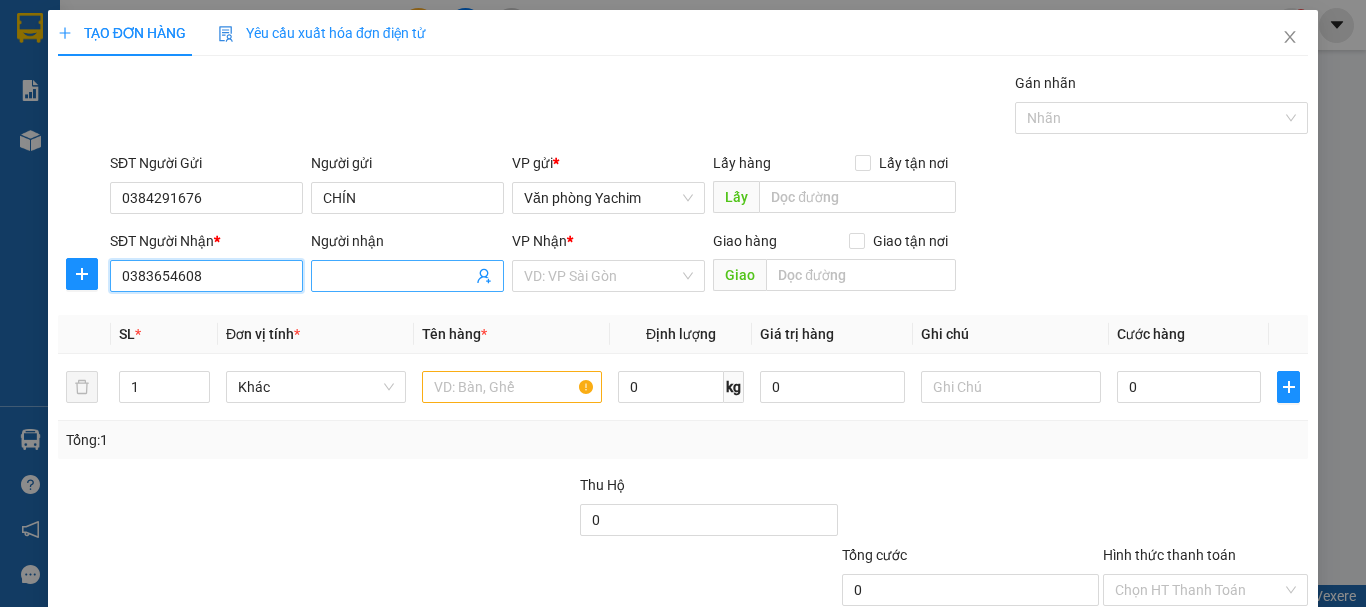 type on "0383654608" 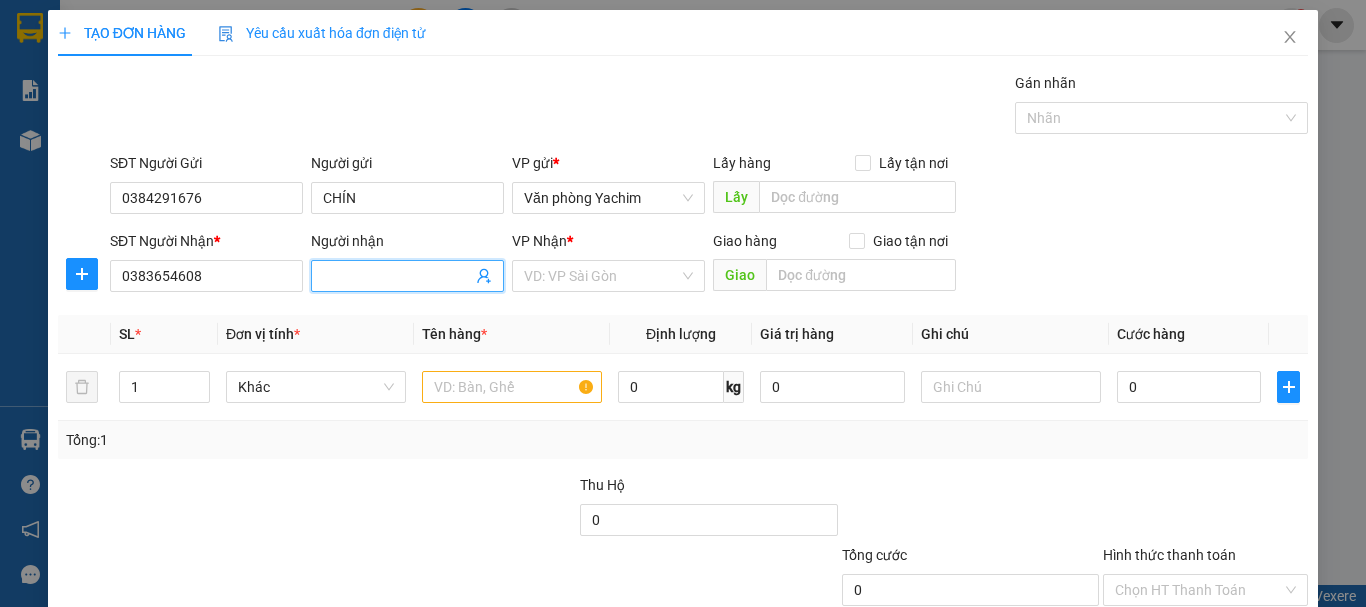 click on "Người nhận" at bounding box center [397, 276] 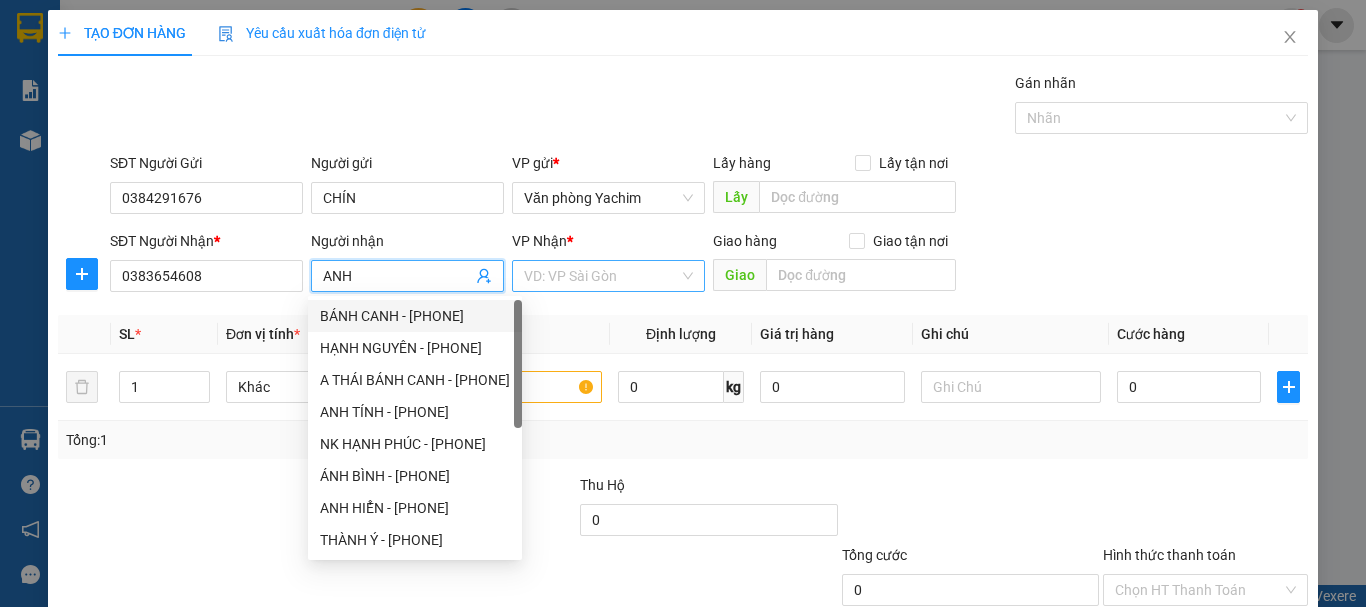 type on "ANH" 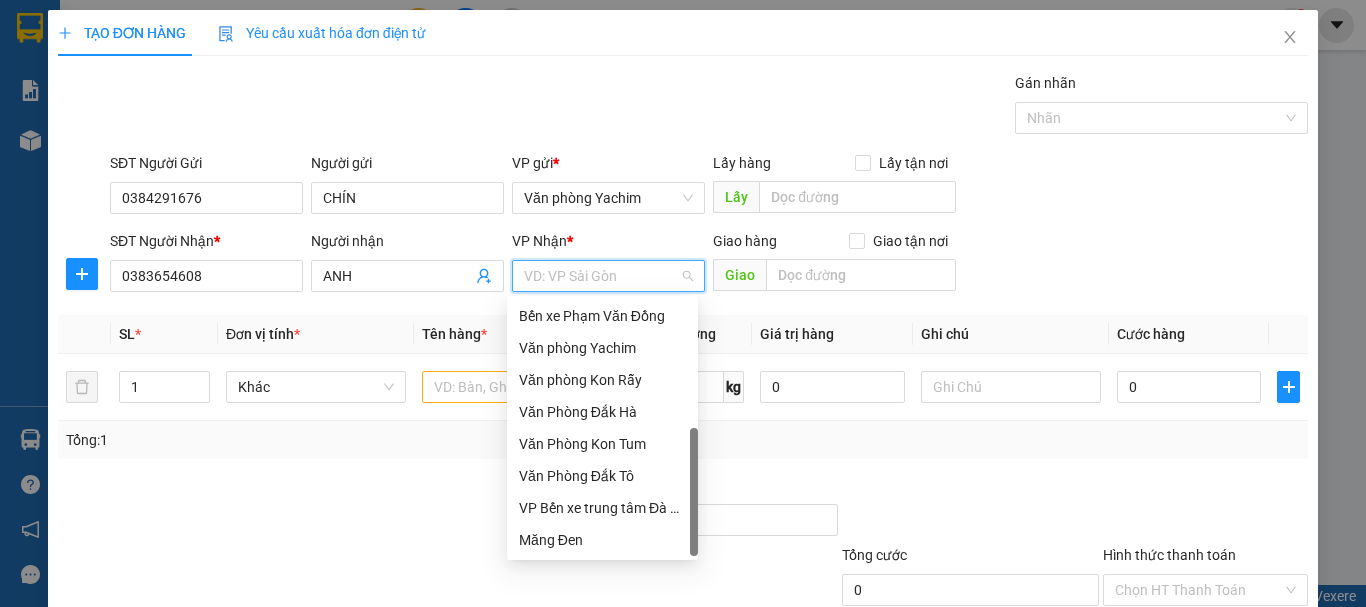 scroll, scrollTop: 0, scrollLeft: 0, axis: both 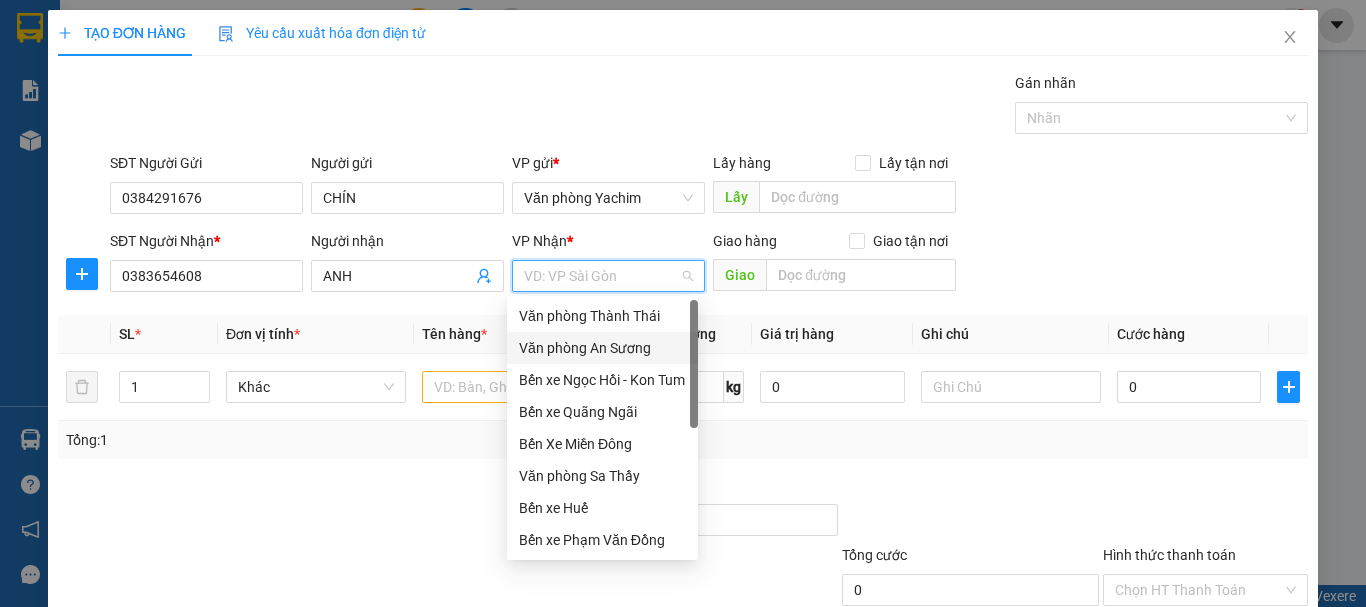 click on "Văn phòng An Sương" at bounding box center (602, 348) 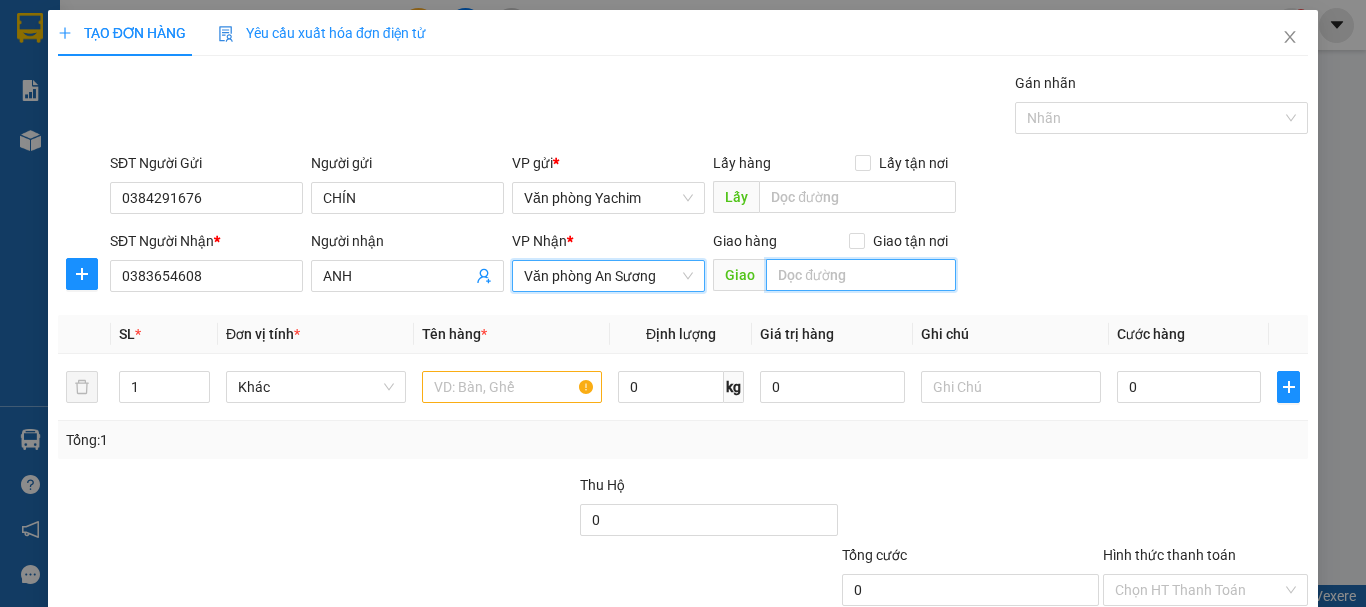 click at bounding box center (861, 275) 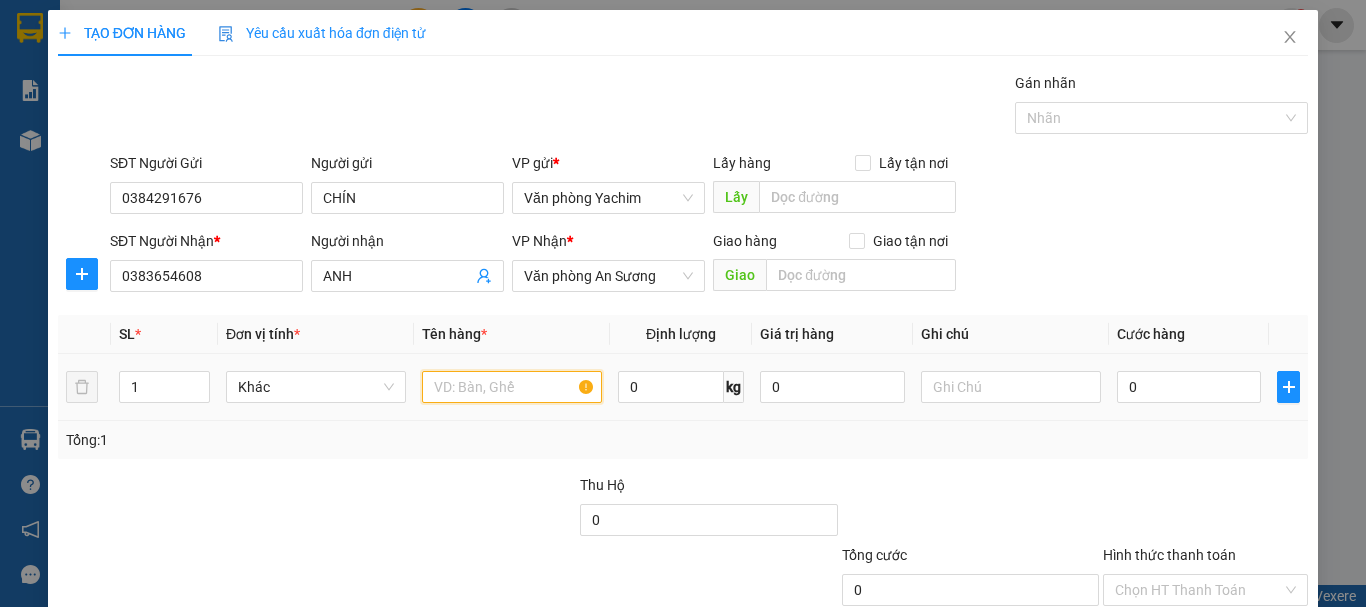 click at bounding box center [512, 387] 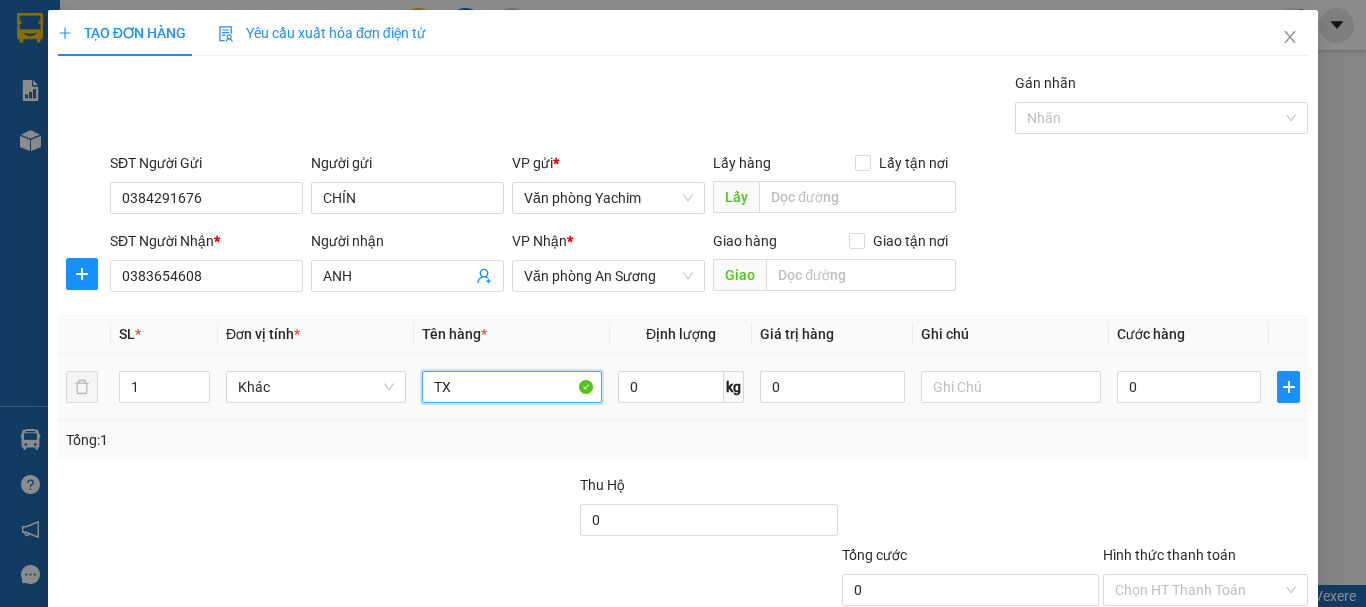 type on "T" 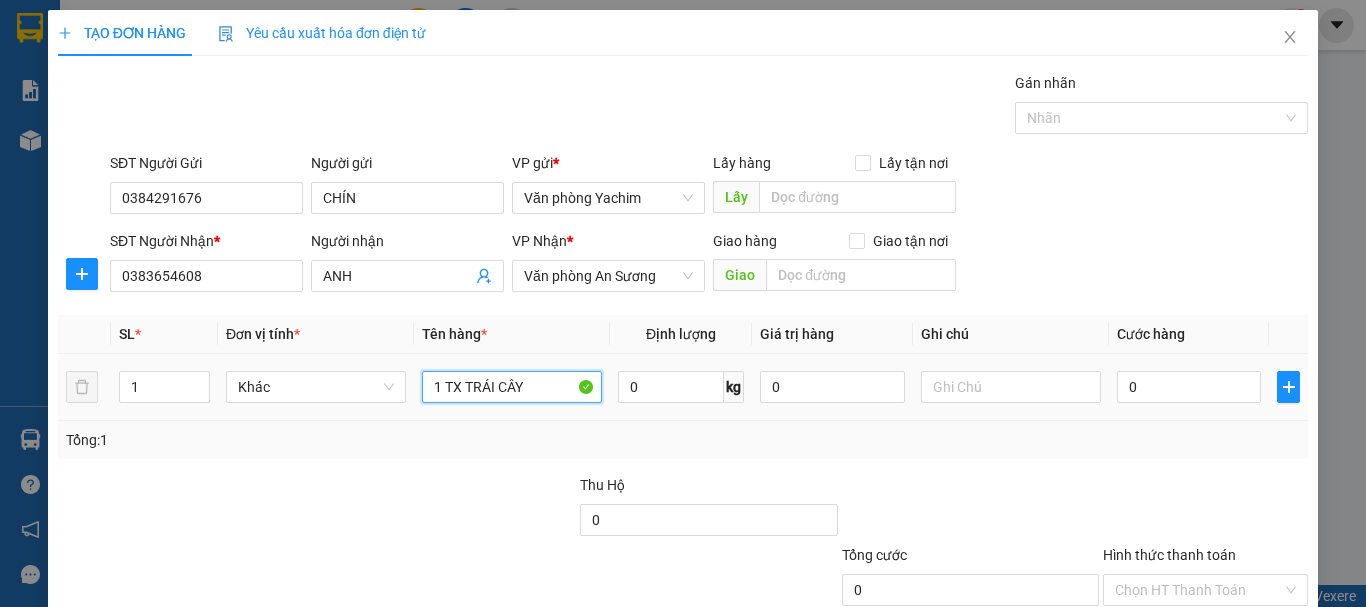 type on "1 TX TRÁI CÂY" 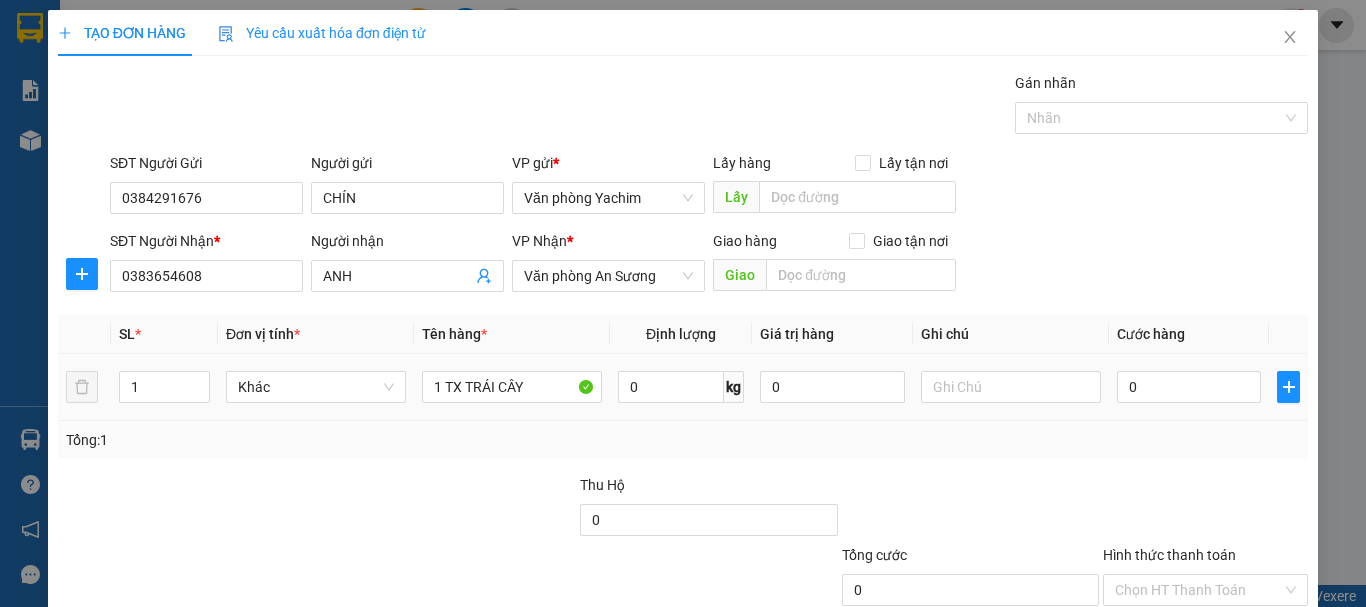 click on "0" at bounding box center [832, 387] 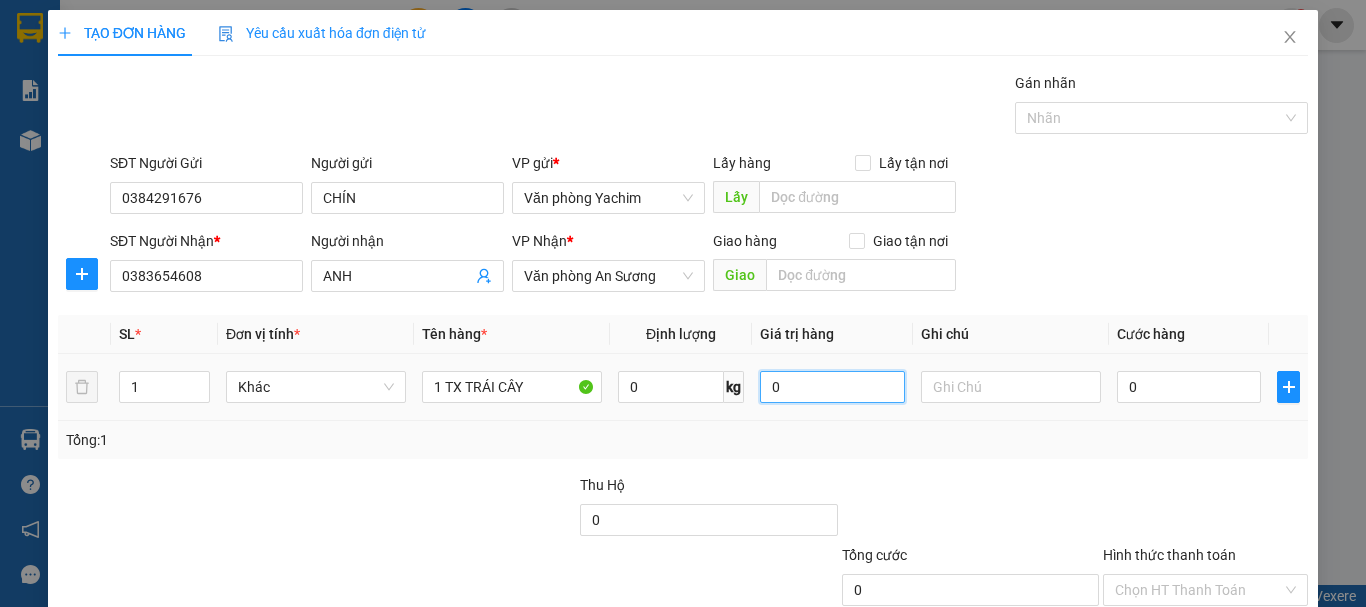click on "0" at bounding box center [832, 387] 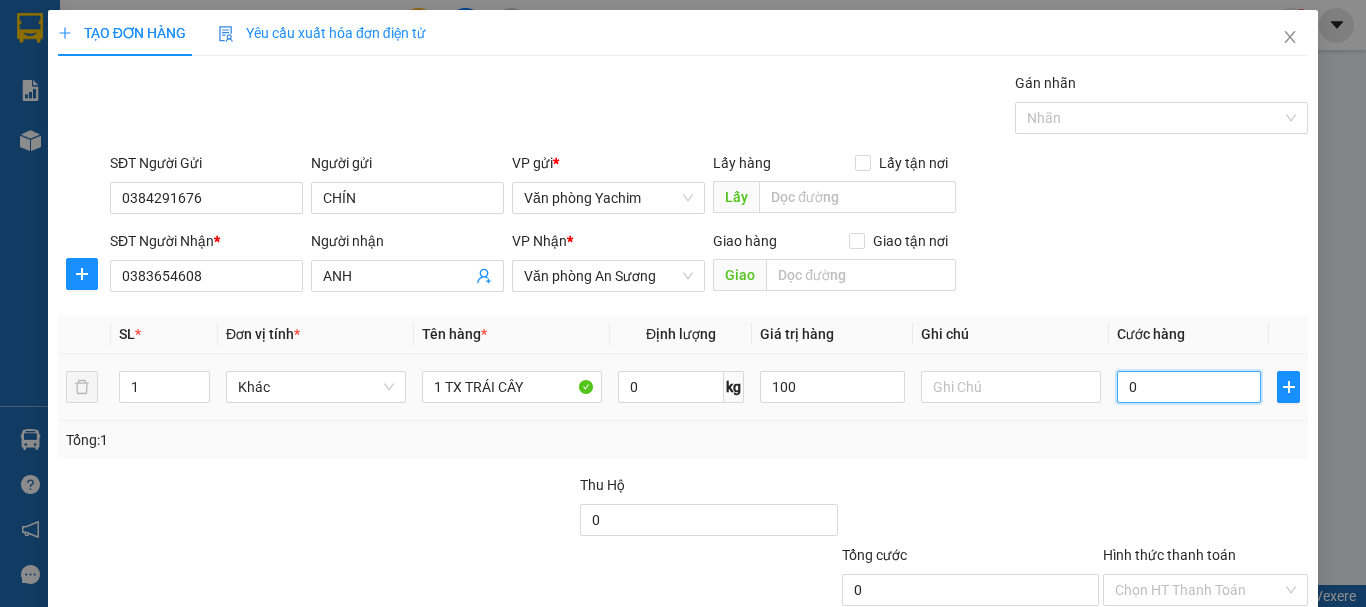 type on "100.000" 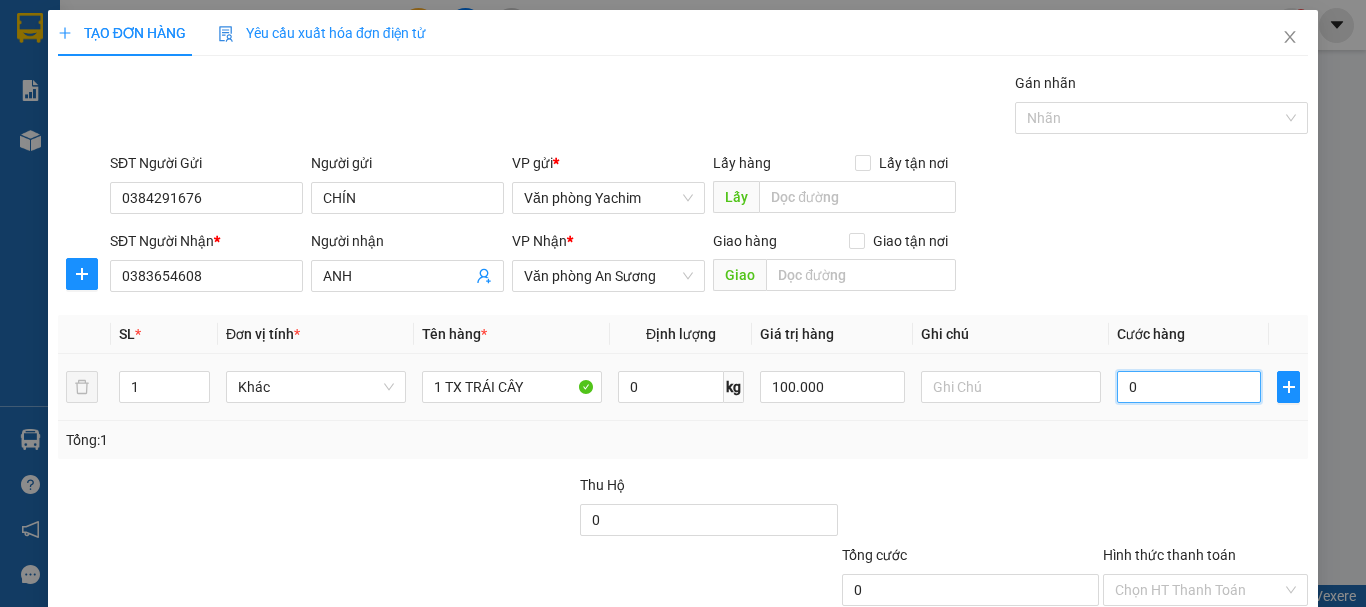 click on "0" at bounding box center (1189, 387) 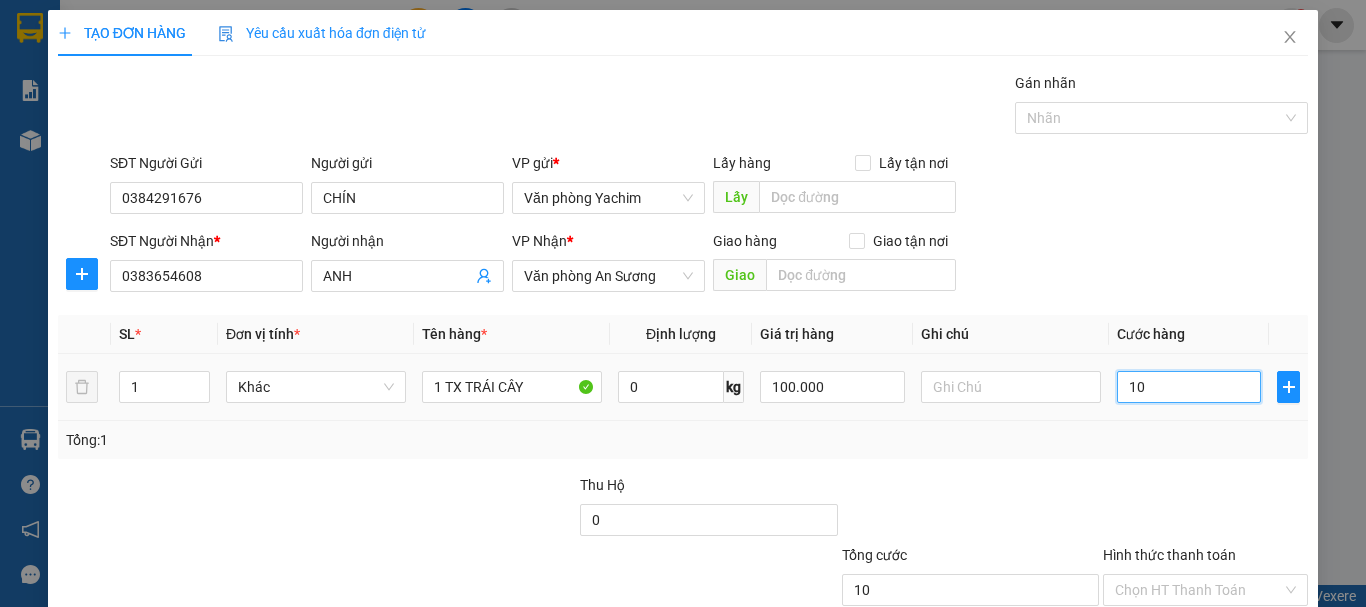 type on "1O0" 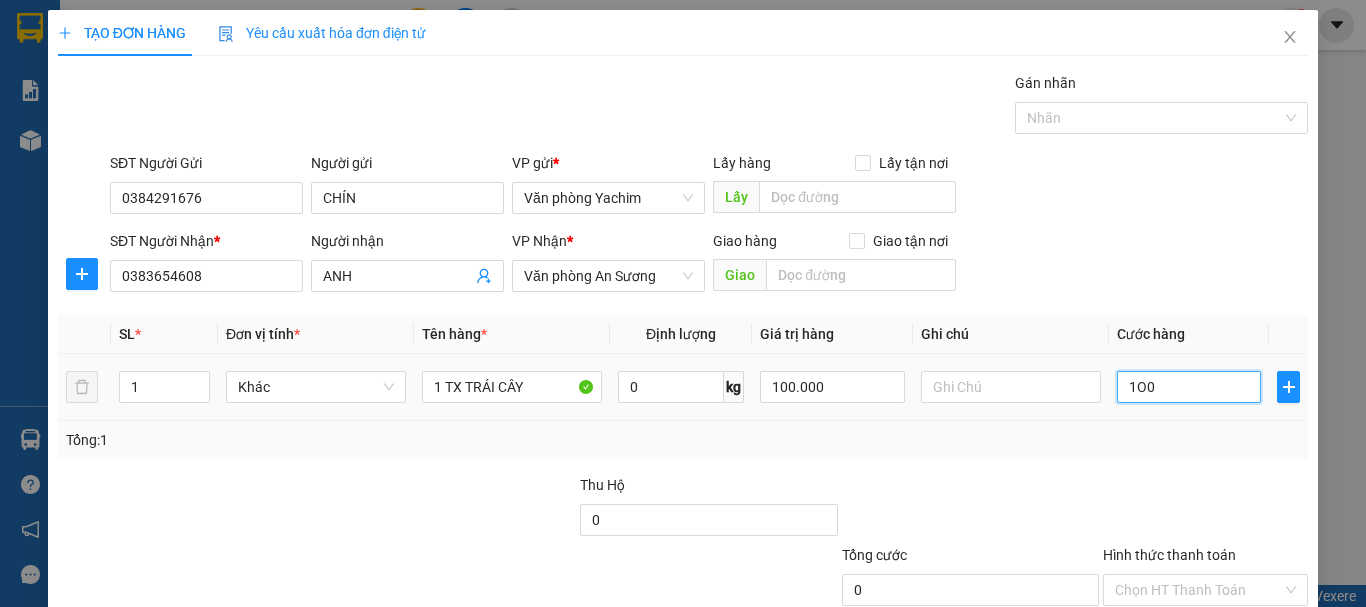 type on "10" 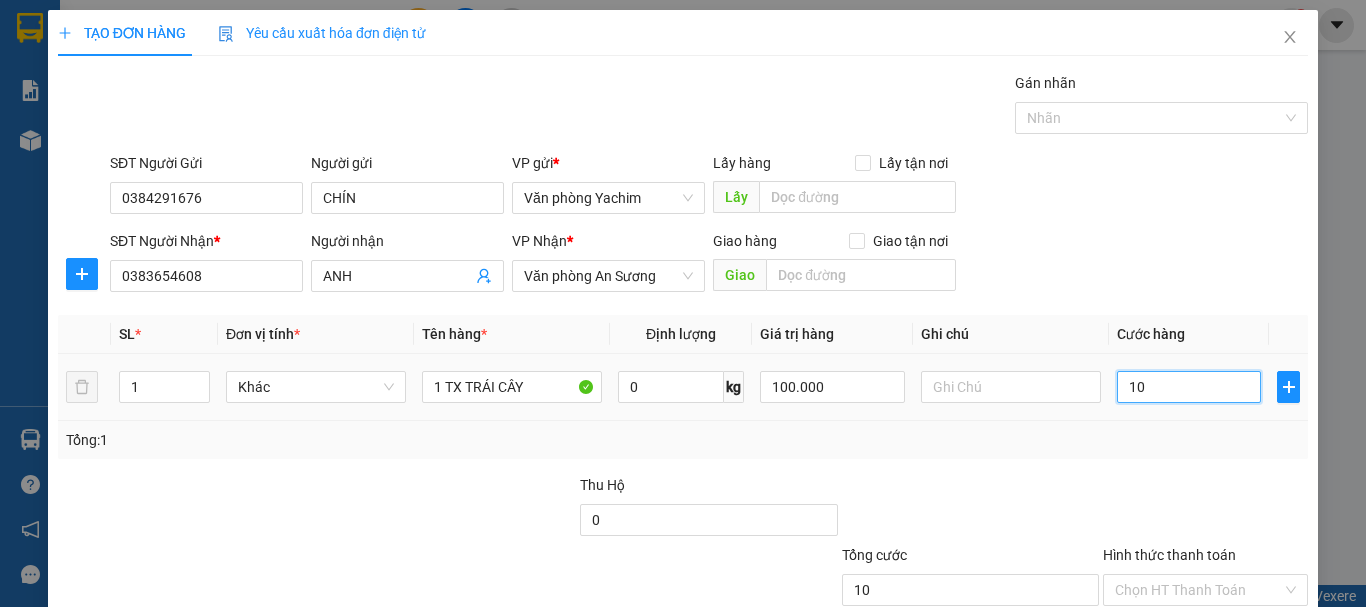 type on "100" 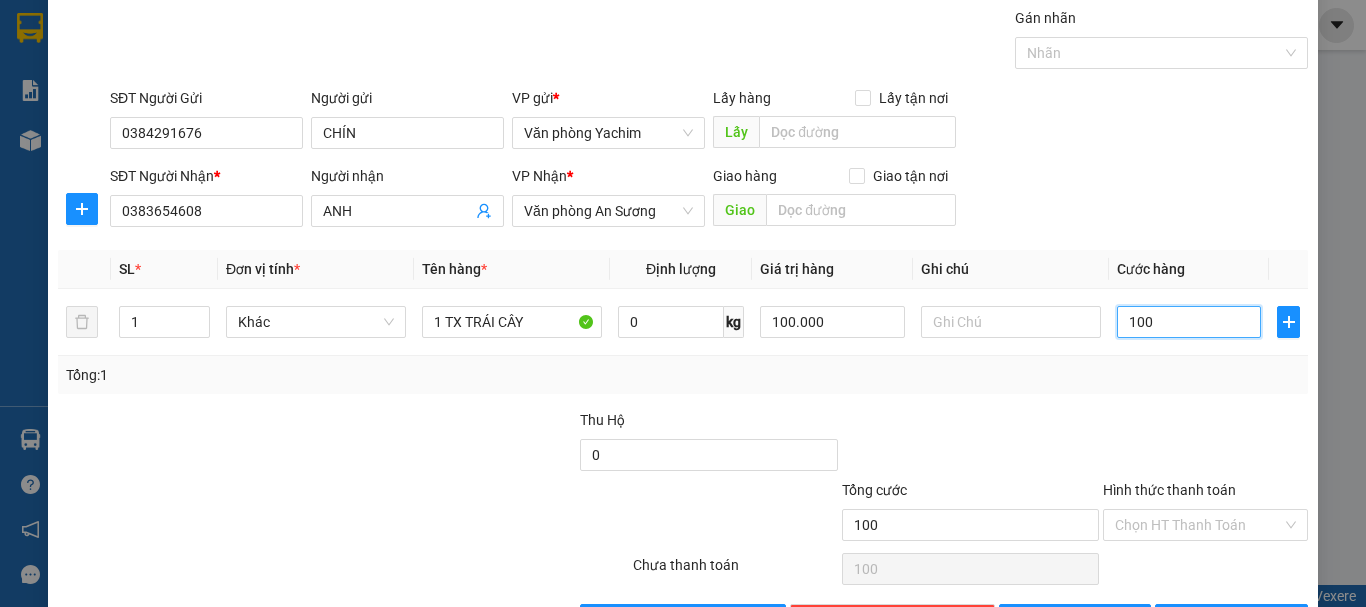 scroll, scrollTop: 133, scrollLeft: 0, axis: vertical 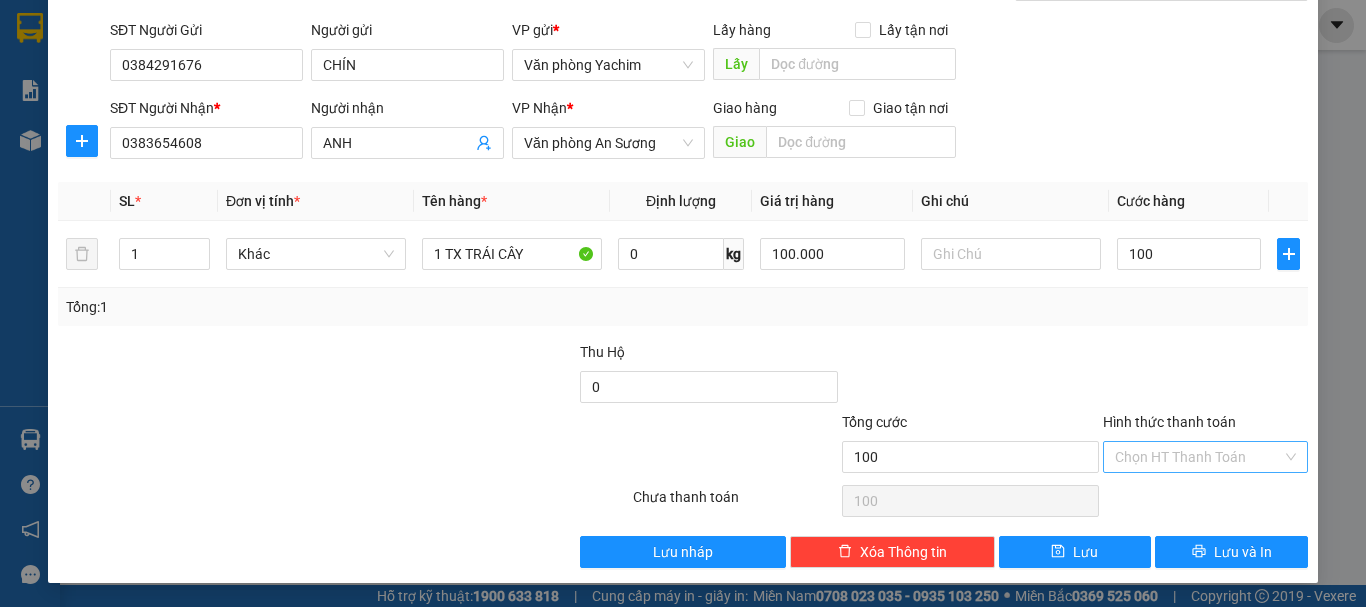click on "Hình thức thanh toán" at bounding box center (1198, 457) 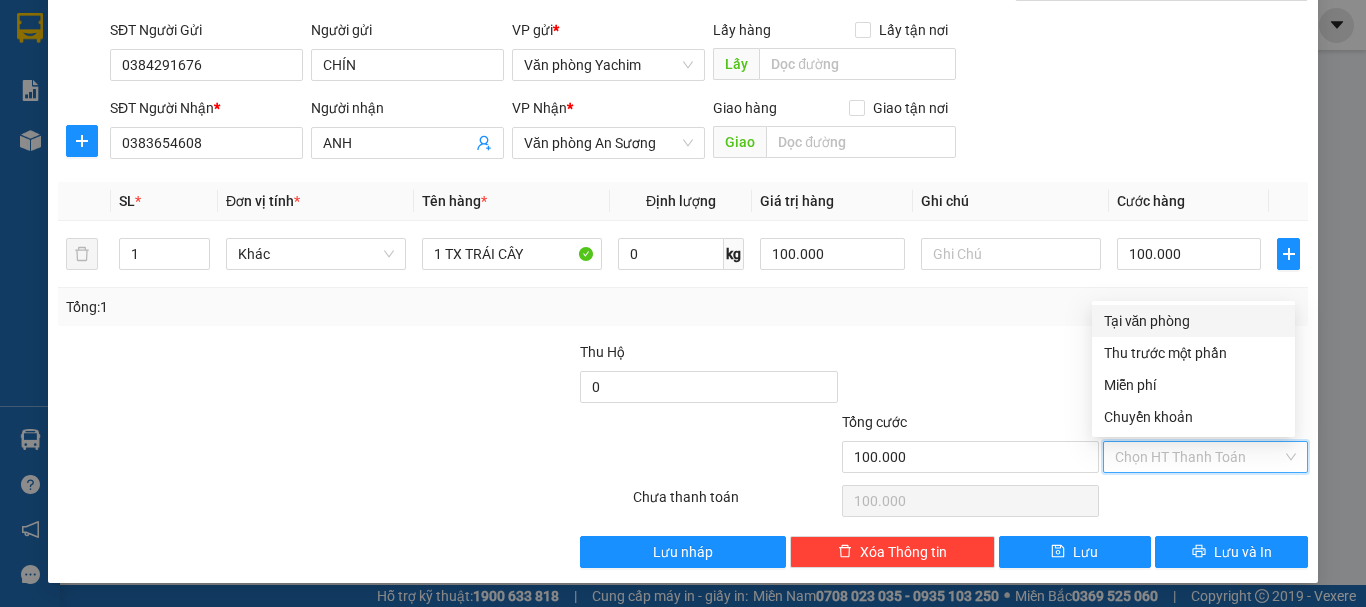 click on "Tại văn phòng" at bounding box center (1193, 321) 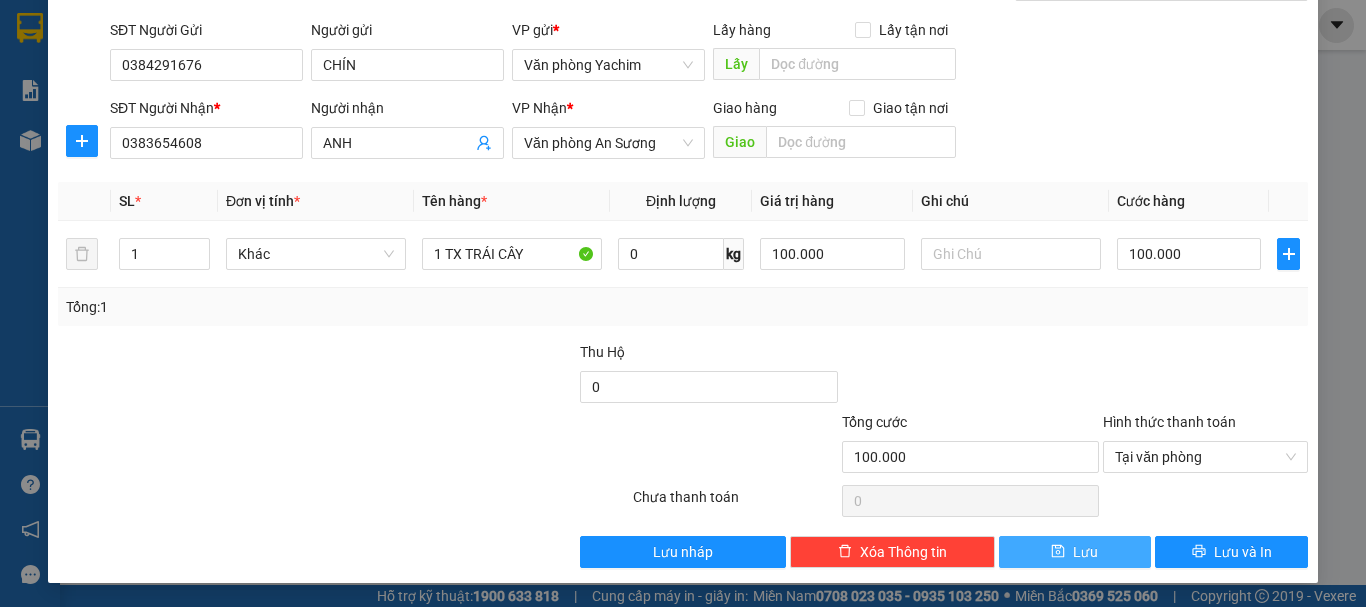 click on "Lưu" at bounding box center (1075, 552) 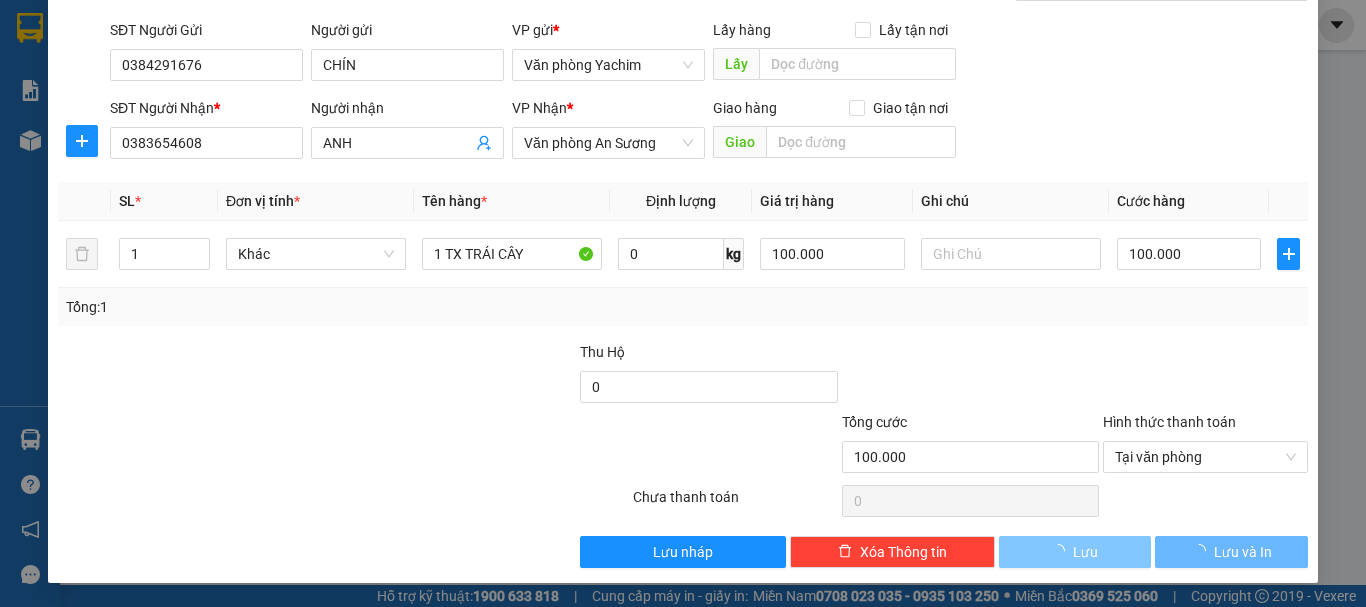 type 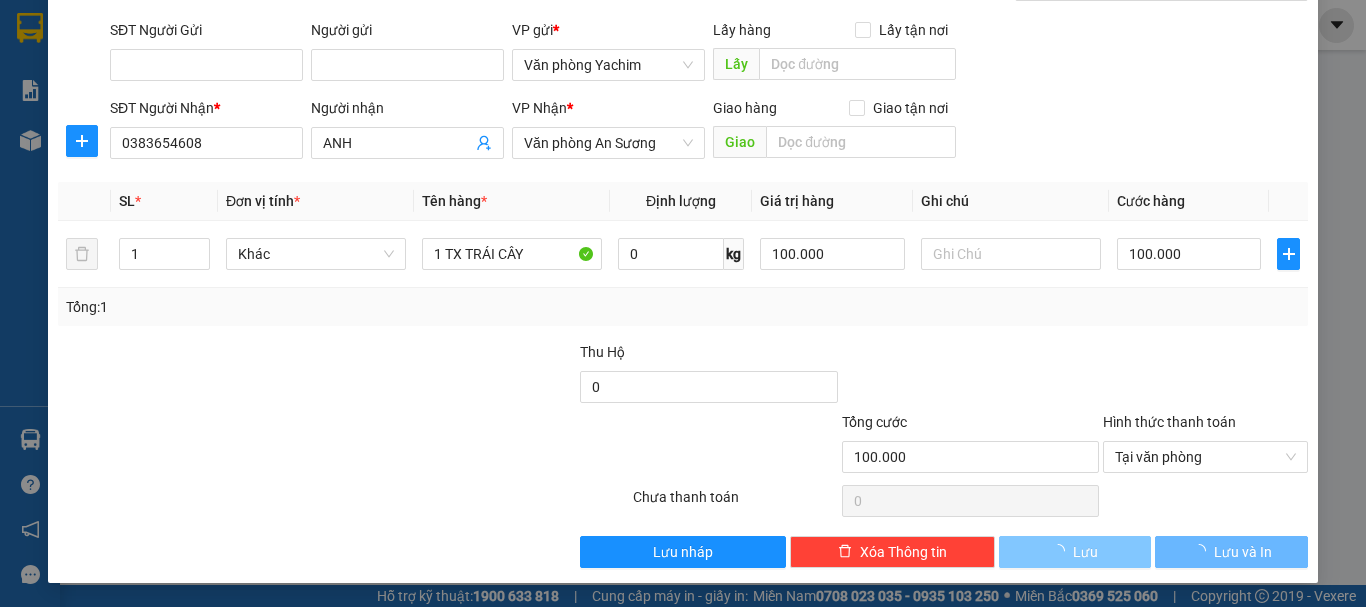 type 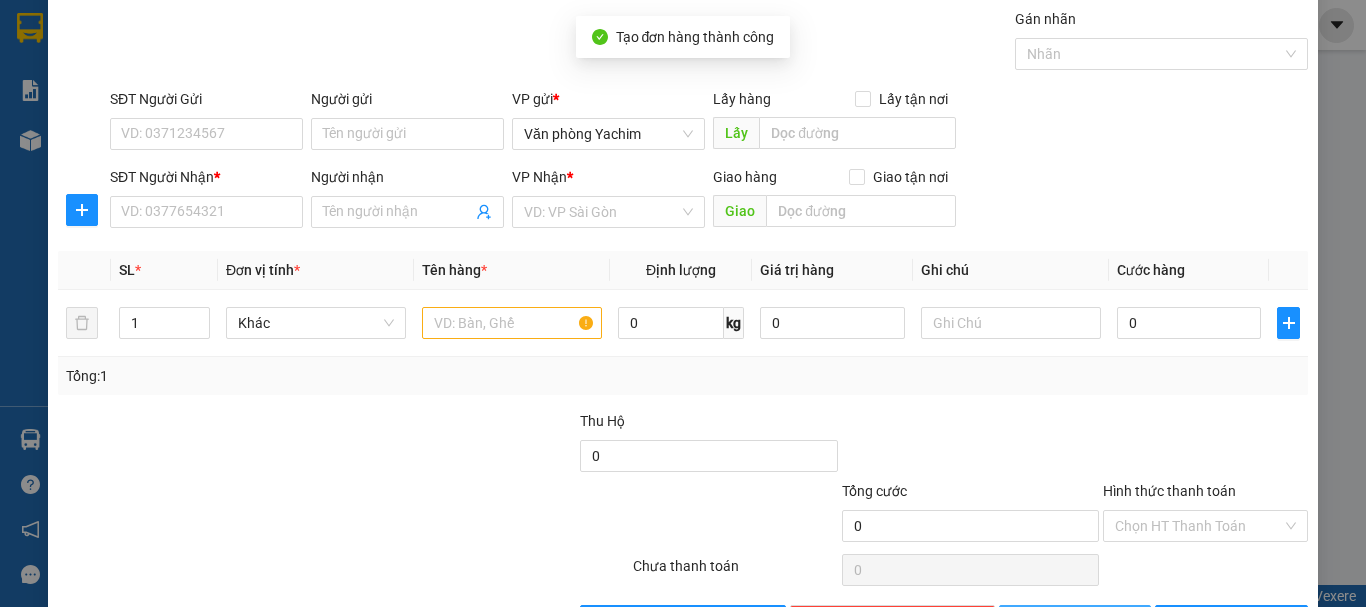 scroll, scrollTop: 0, scrollLeft: 0, axis: both 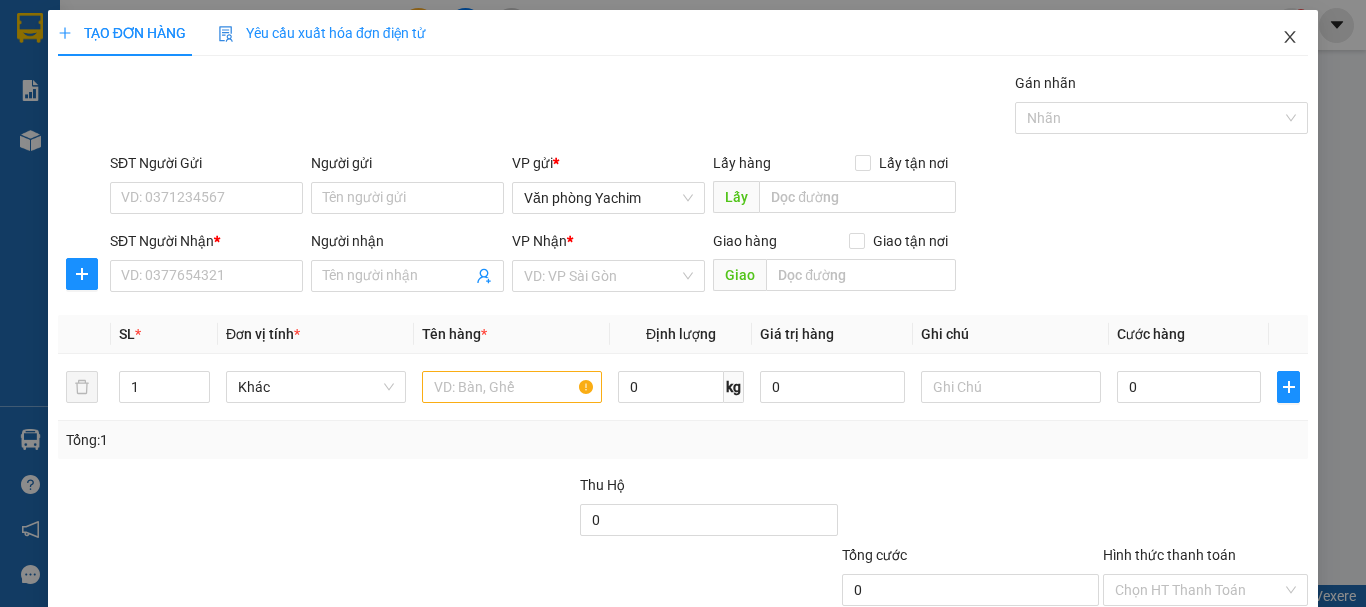 click at bounding box center [1290, 38] 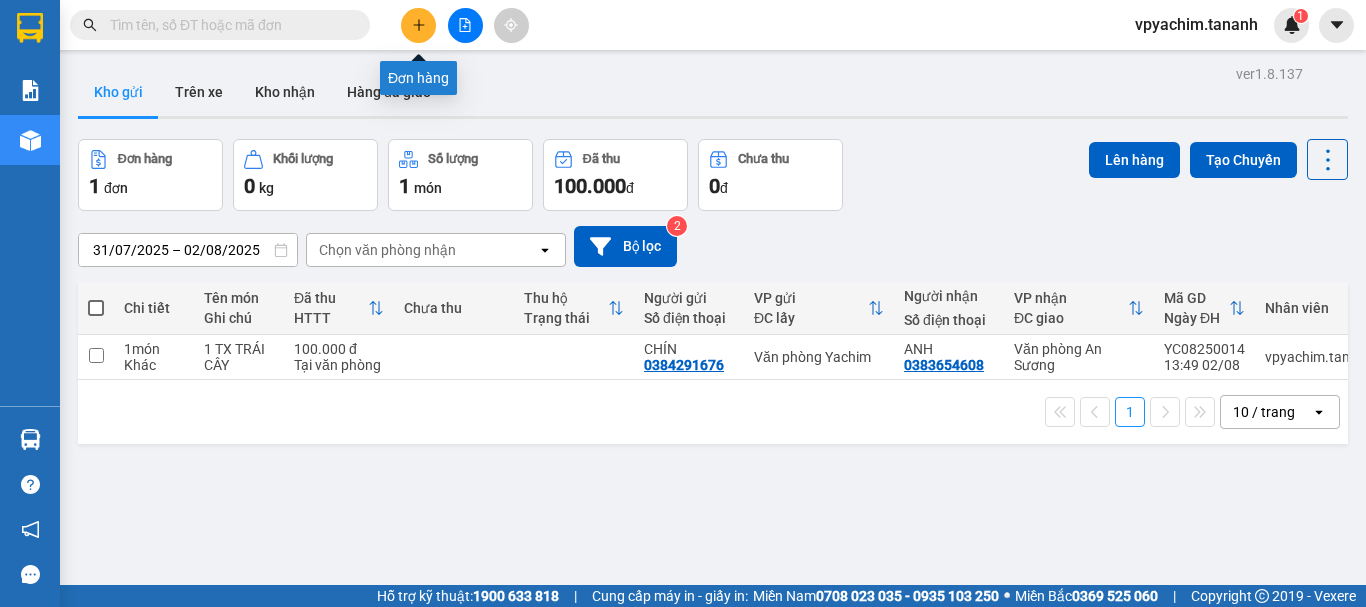 click 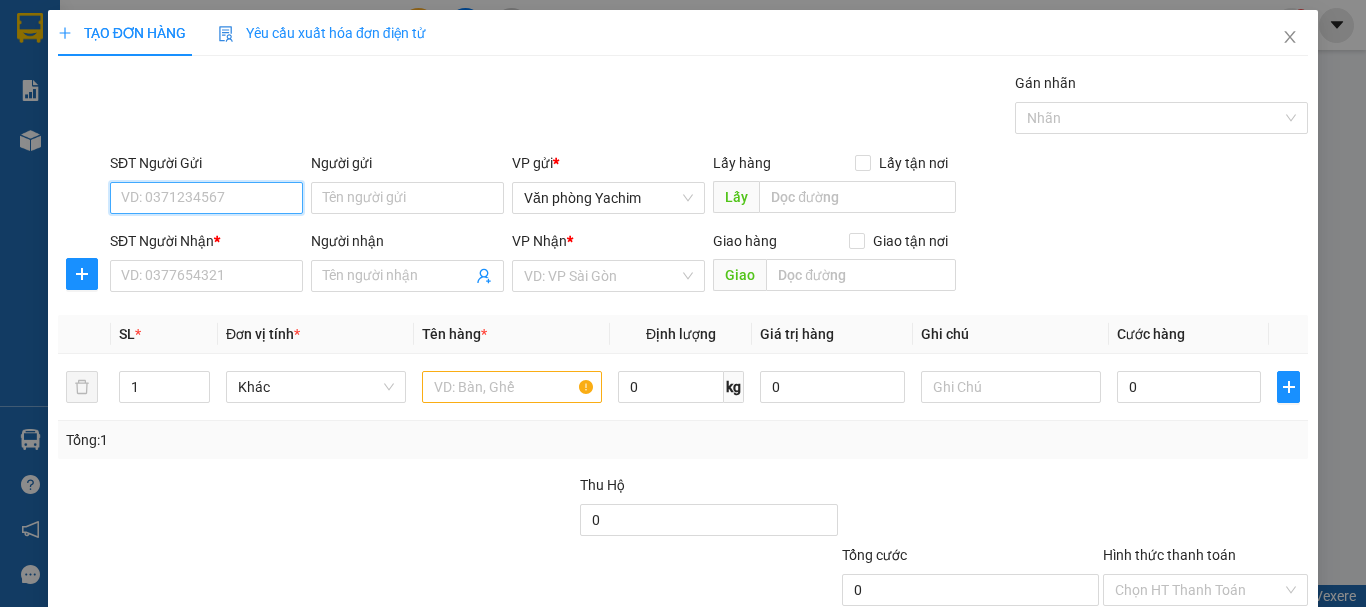 click on "SĐT Người Gửi" at bounding box center (206, 198) 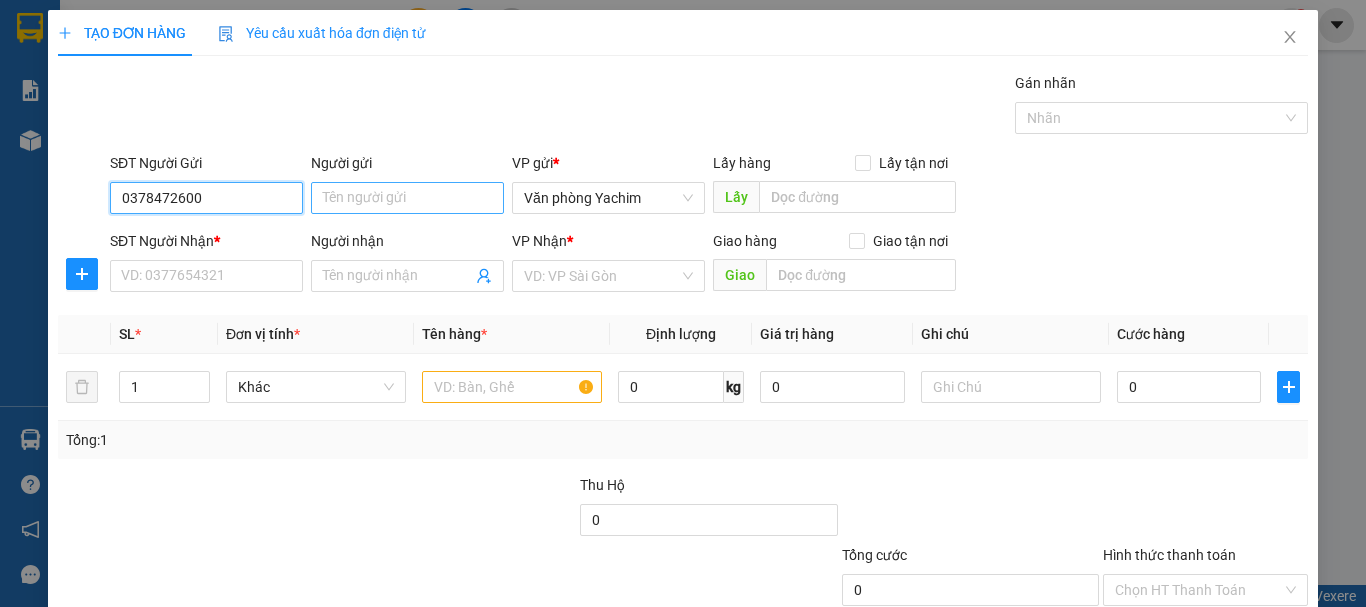 type on "0378472600" 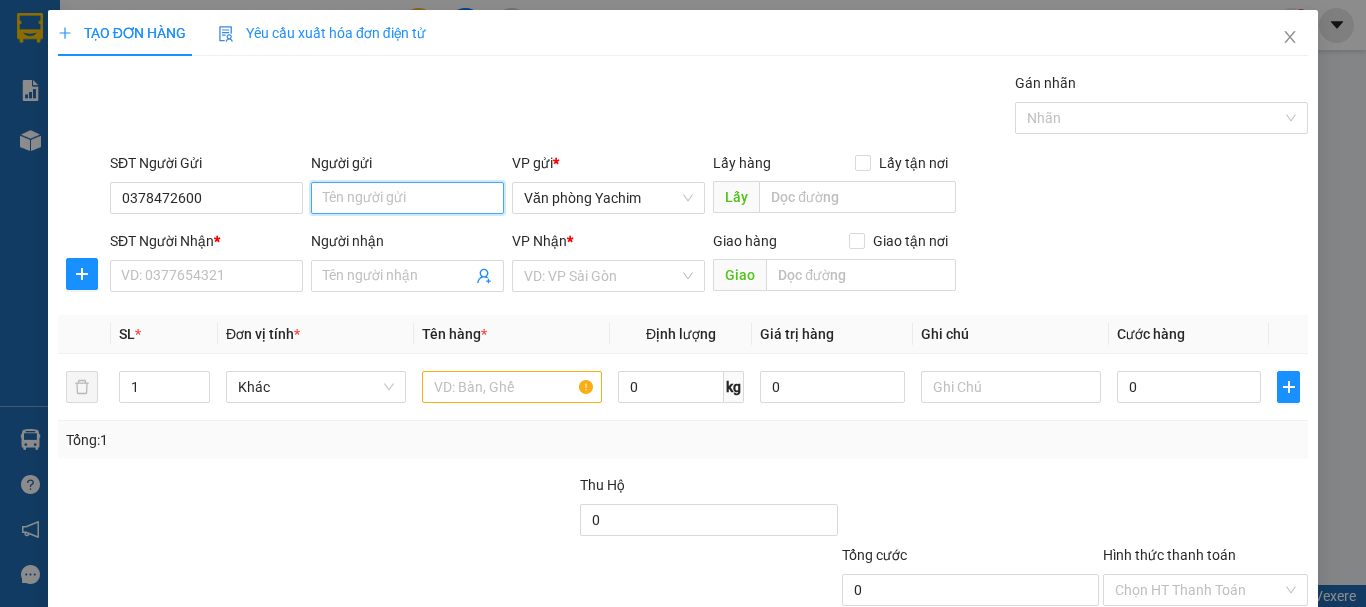 click on "Người gửi" at bounding box center (407, 198) 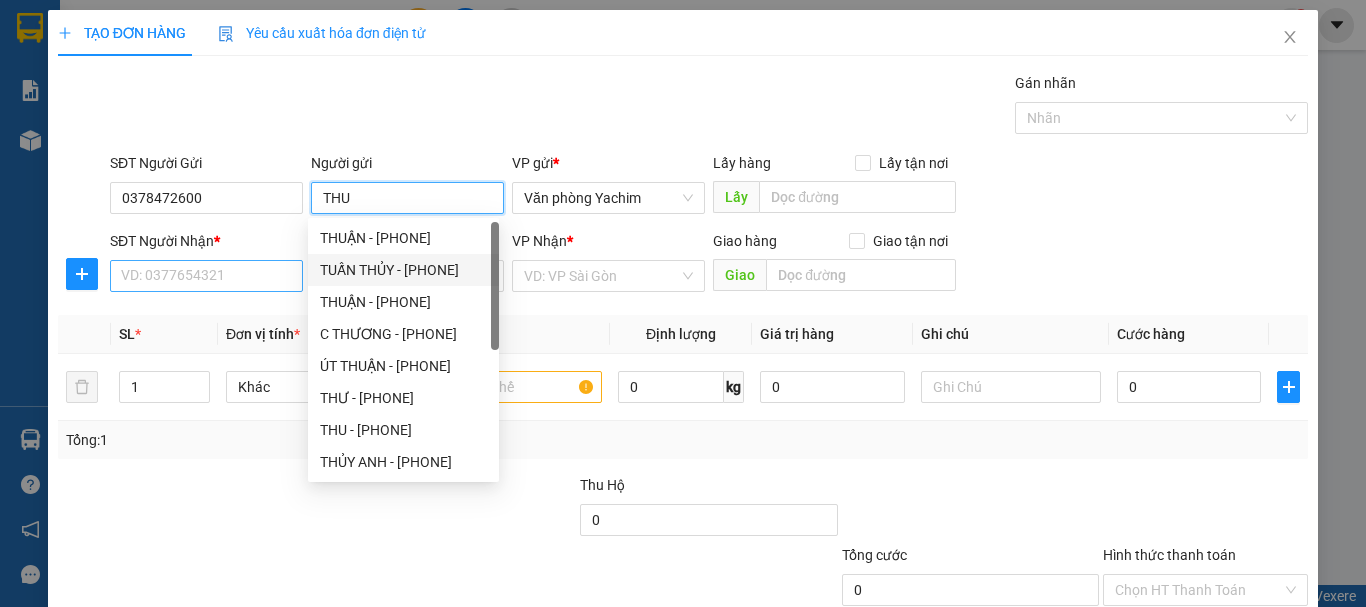 type on "THU" 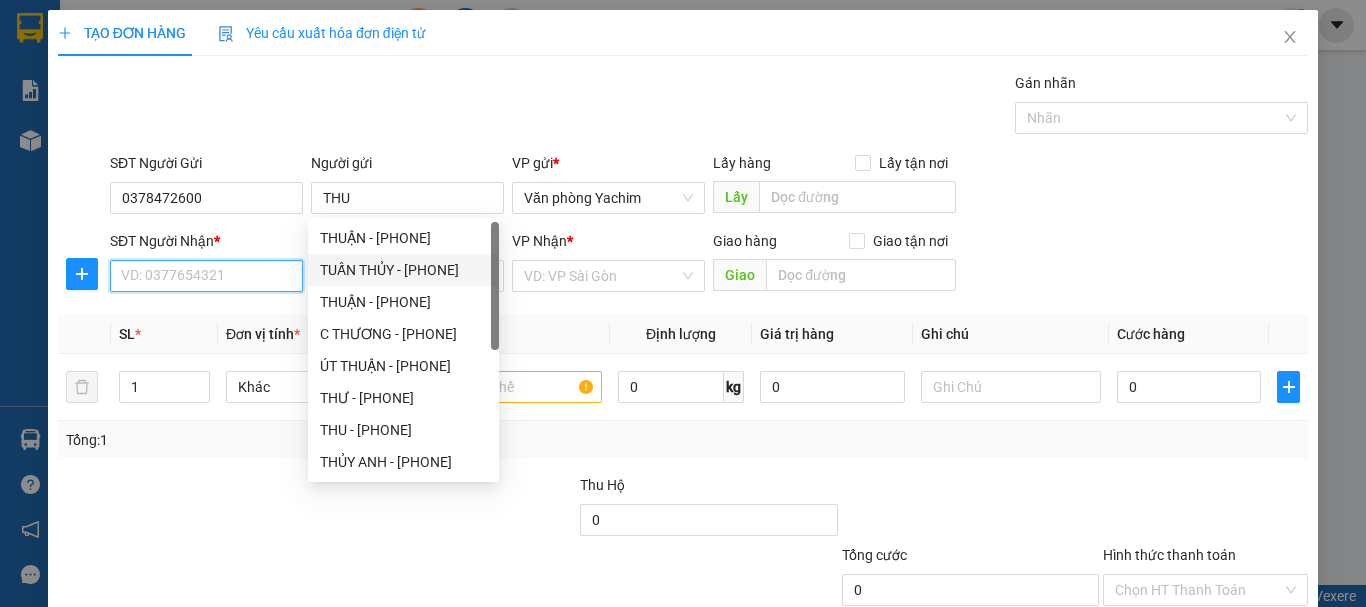 click on "SĐT Người Nhận  *" at bounding box center [206, 276] 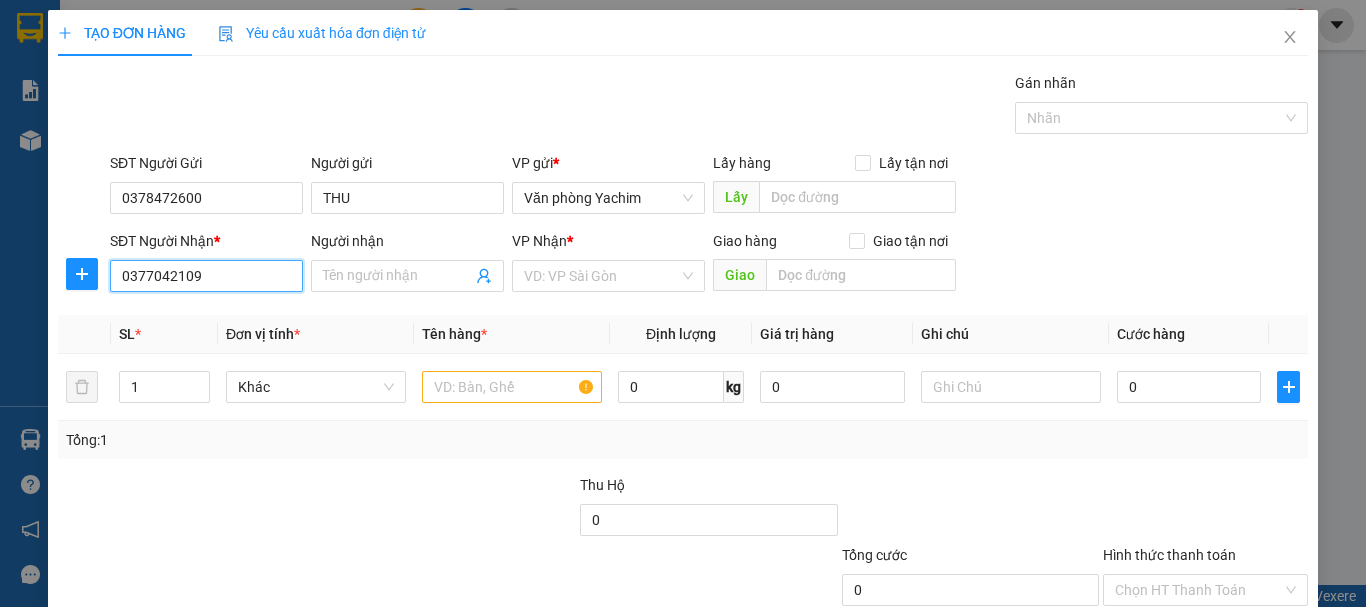 type on "0377042109" 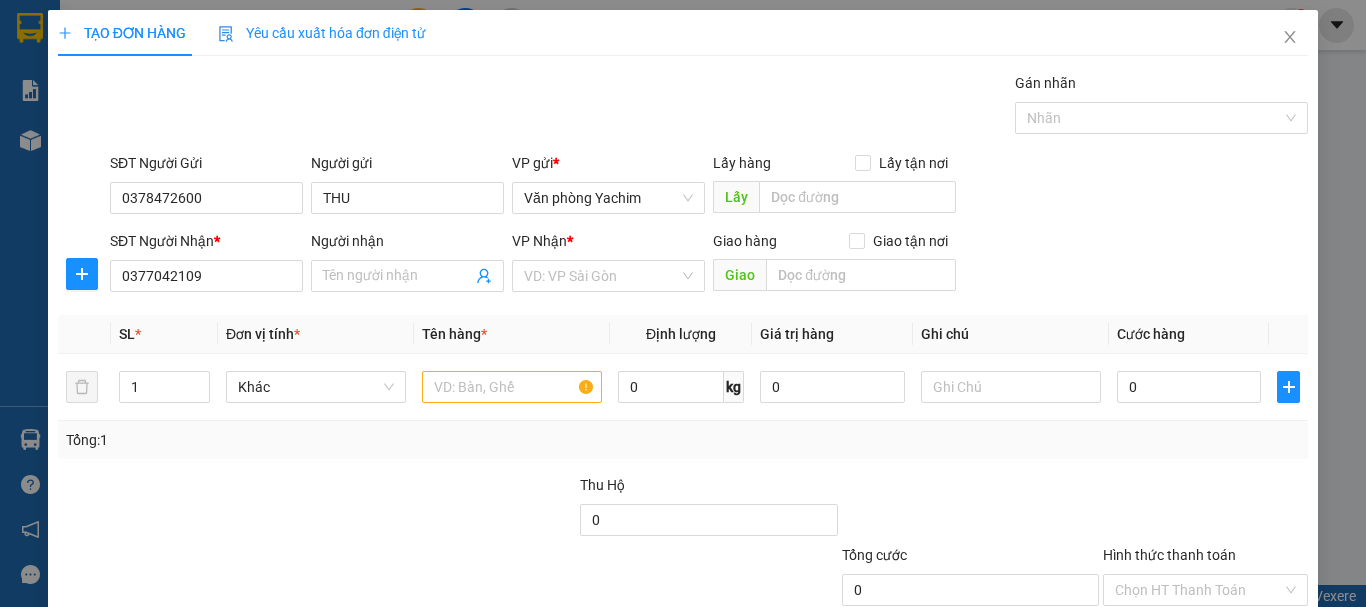 click on "Người nhận" at bounding box center (407, 245) 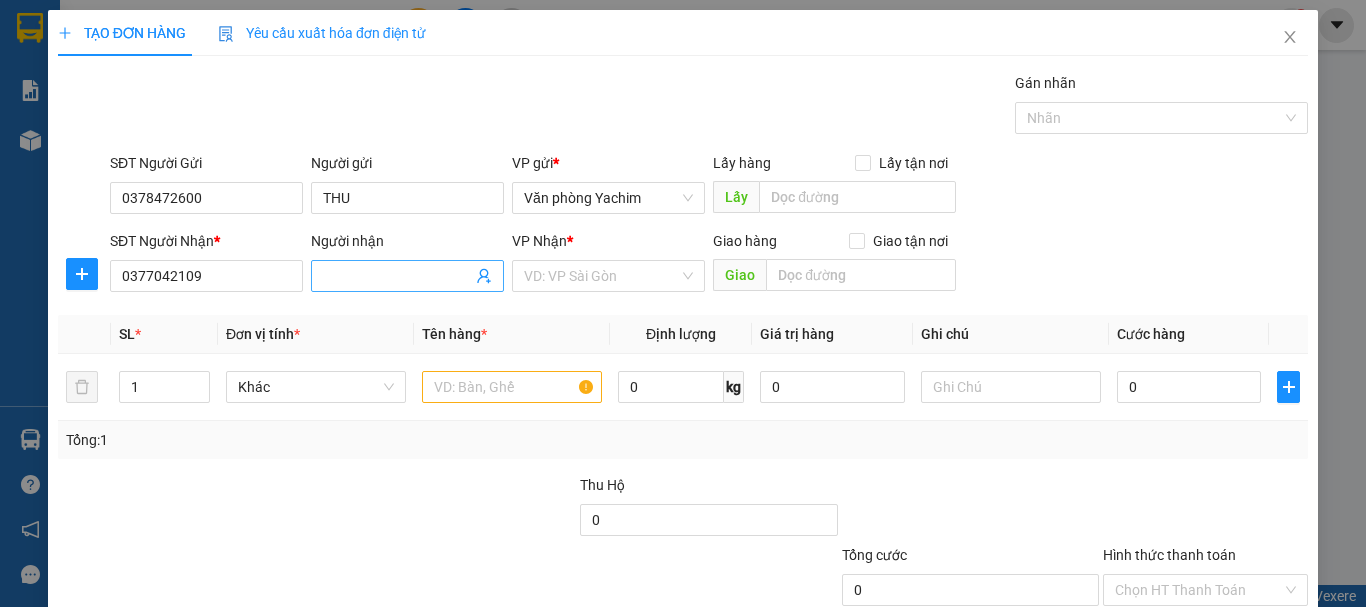 click on "Người nhận" at bounding box center [397, 276] 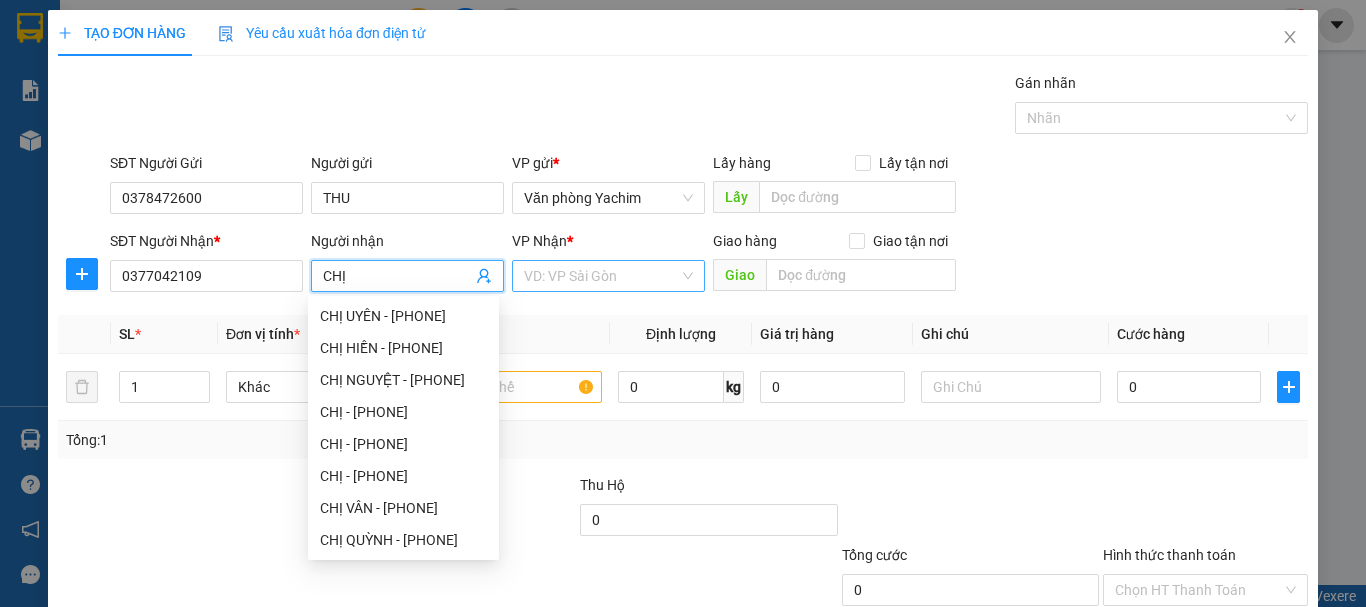 type on "CHỊ" 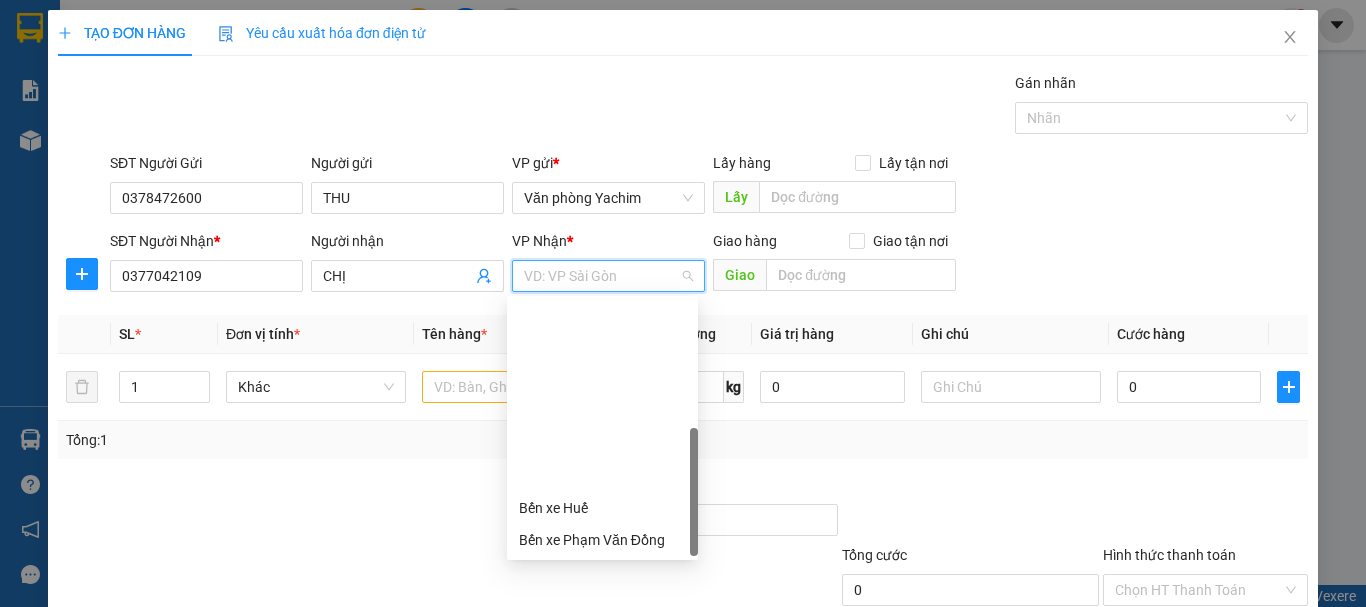 scroll, scrollTop: 224, scrollLeft: 0, axis: vertical 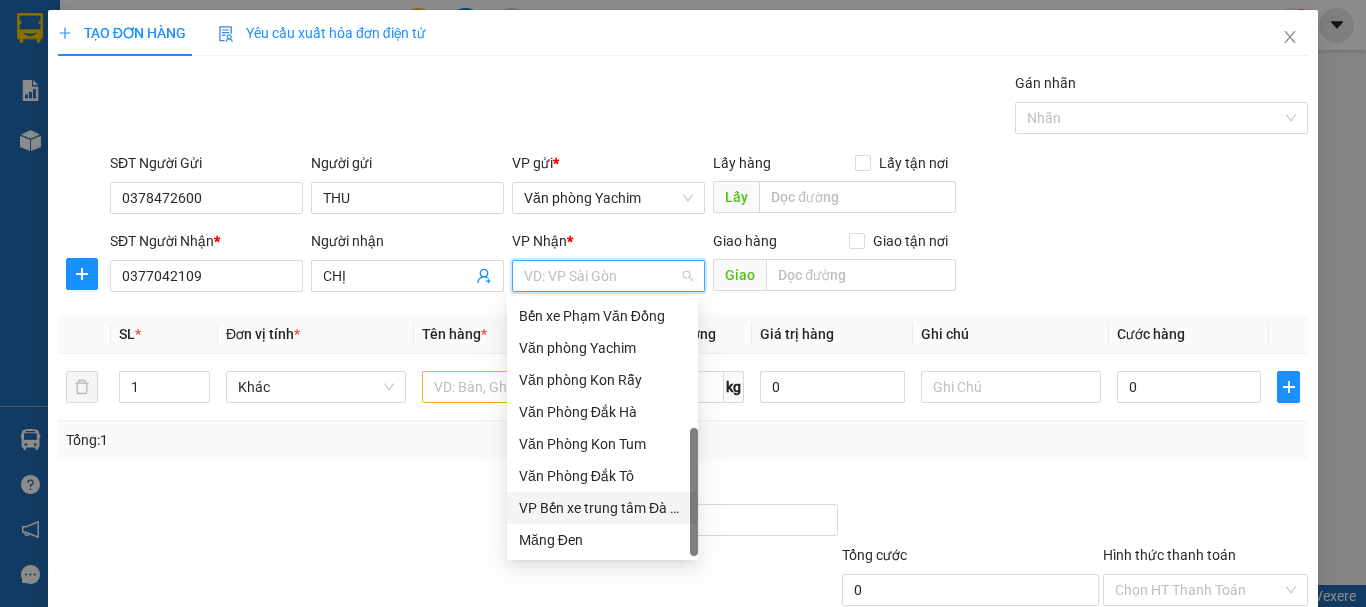 click on "VP Bến xe trung tâm Đà Nẵng" at bounding box center [602, 508] 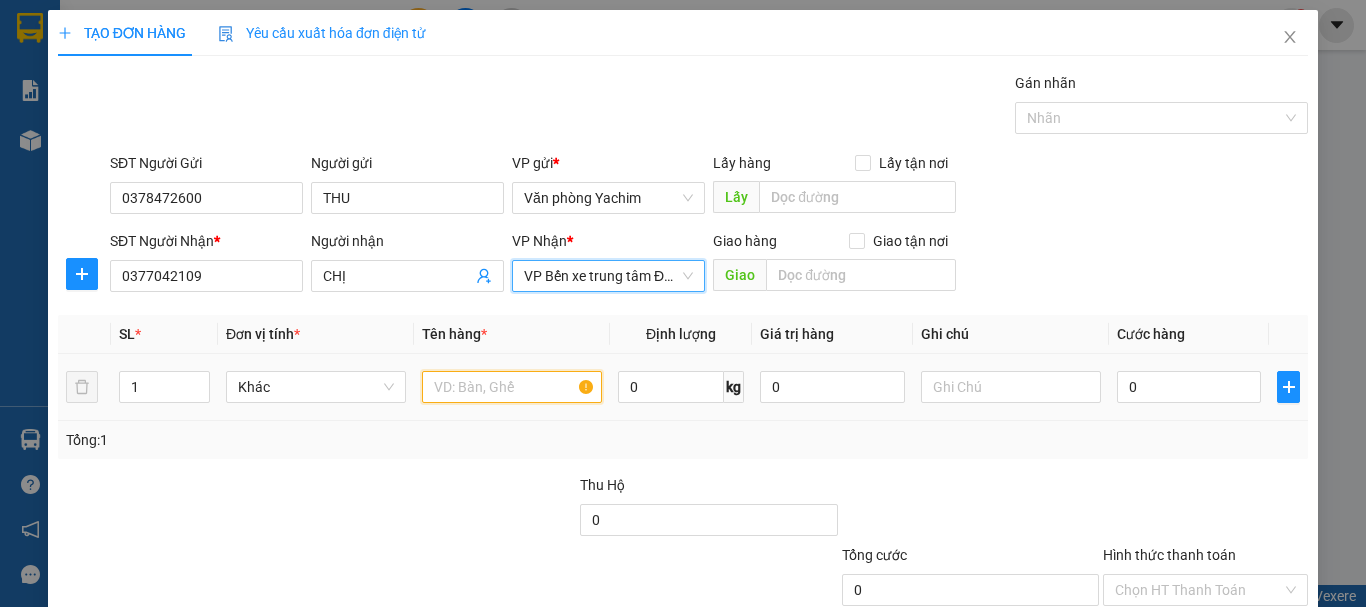 click at bounding box center [512, 387] 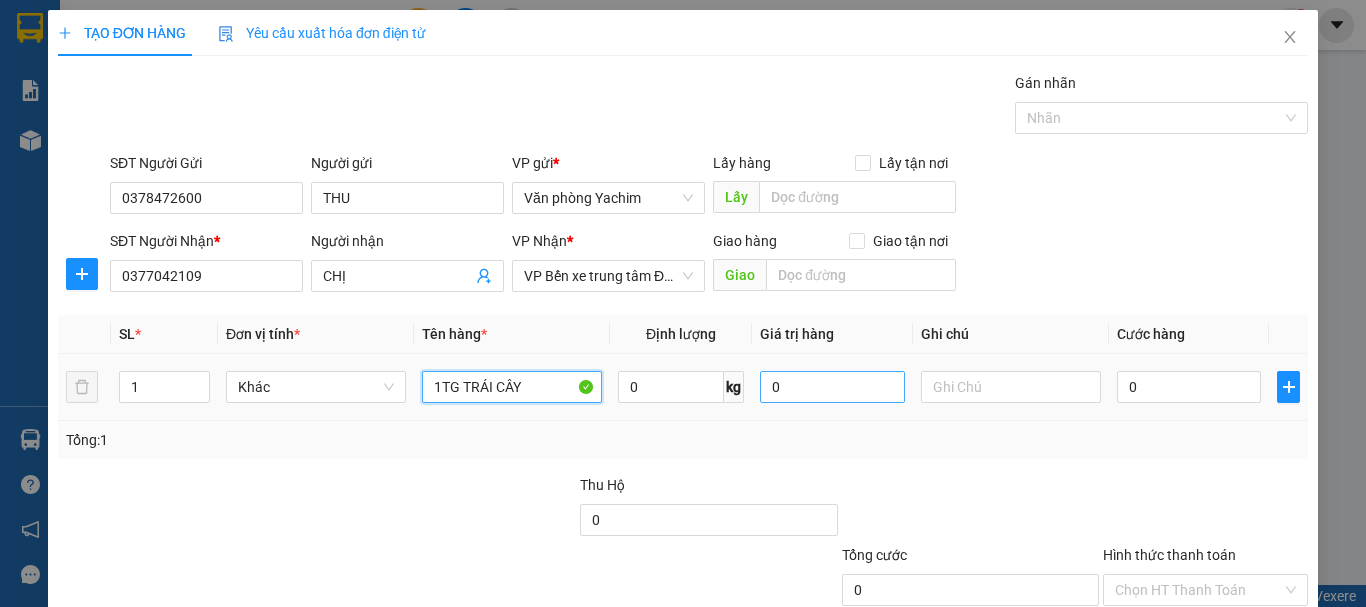 type on "1TG TRÁI CÂY" 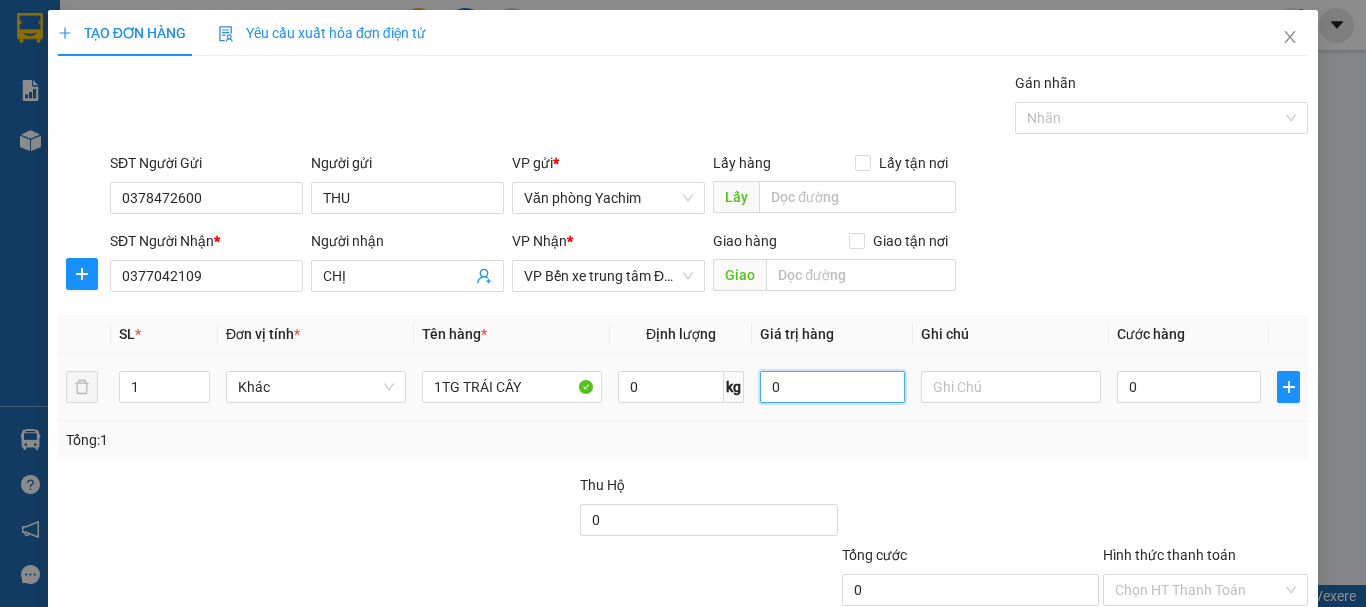 click on "0" at bounding box center [832, 387] 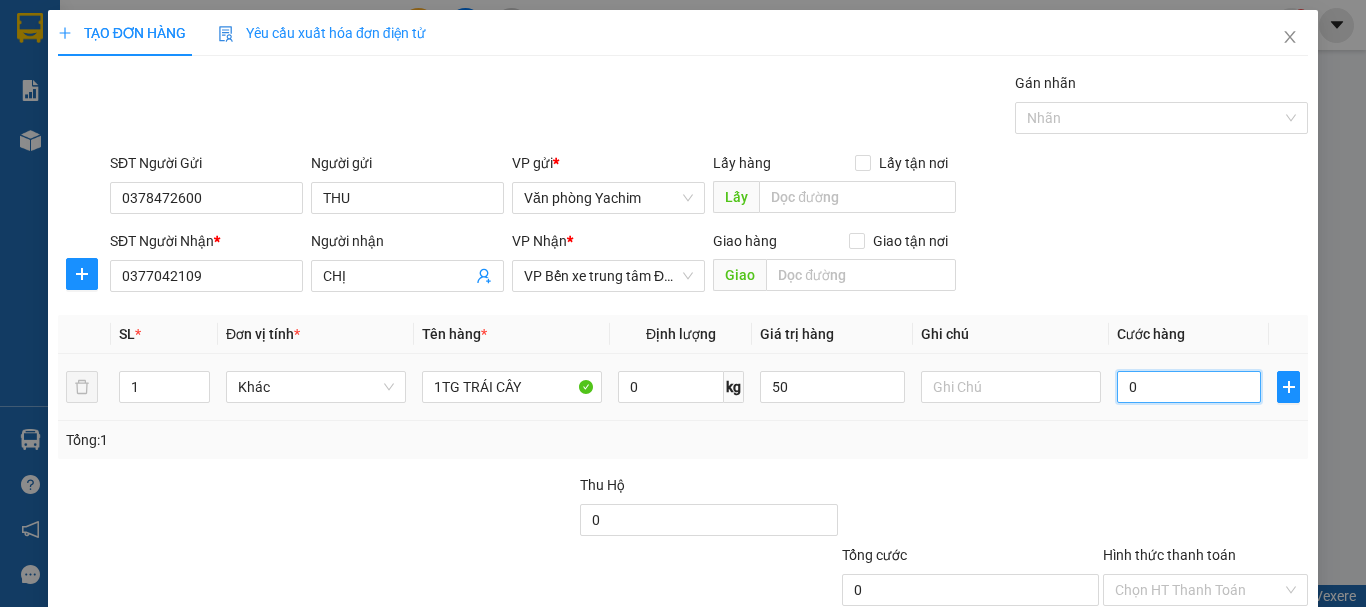 click on "0" at bounding box center (1189, 387) 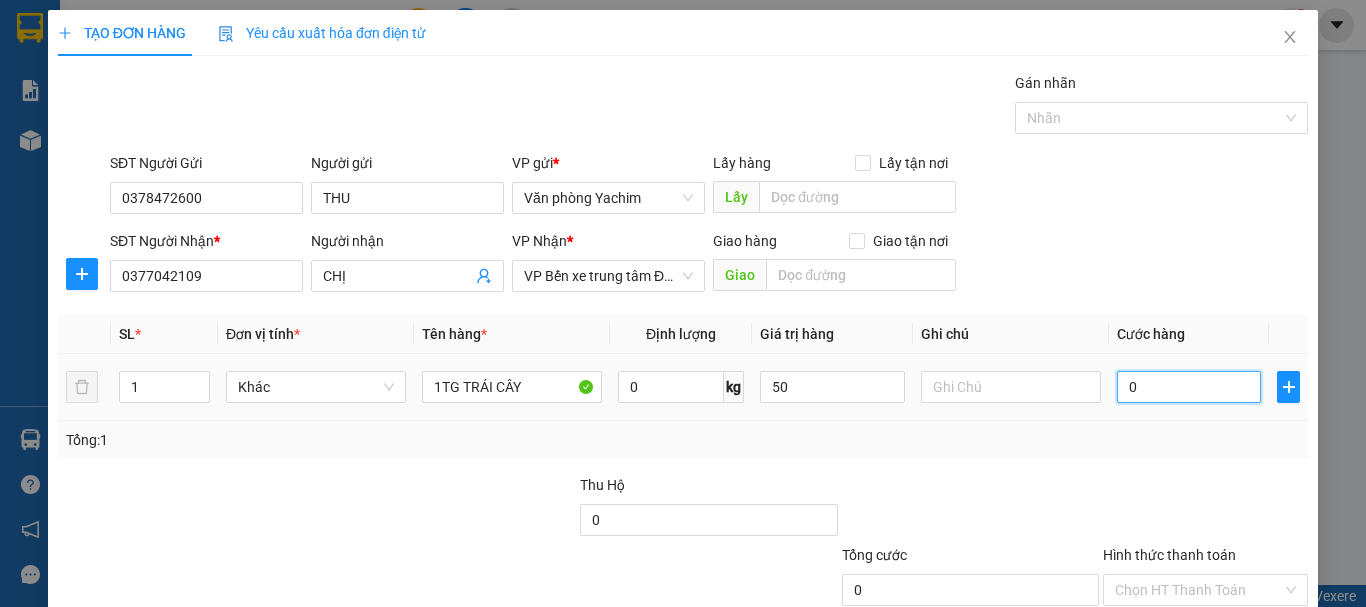 type on "50.000" 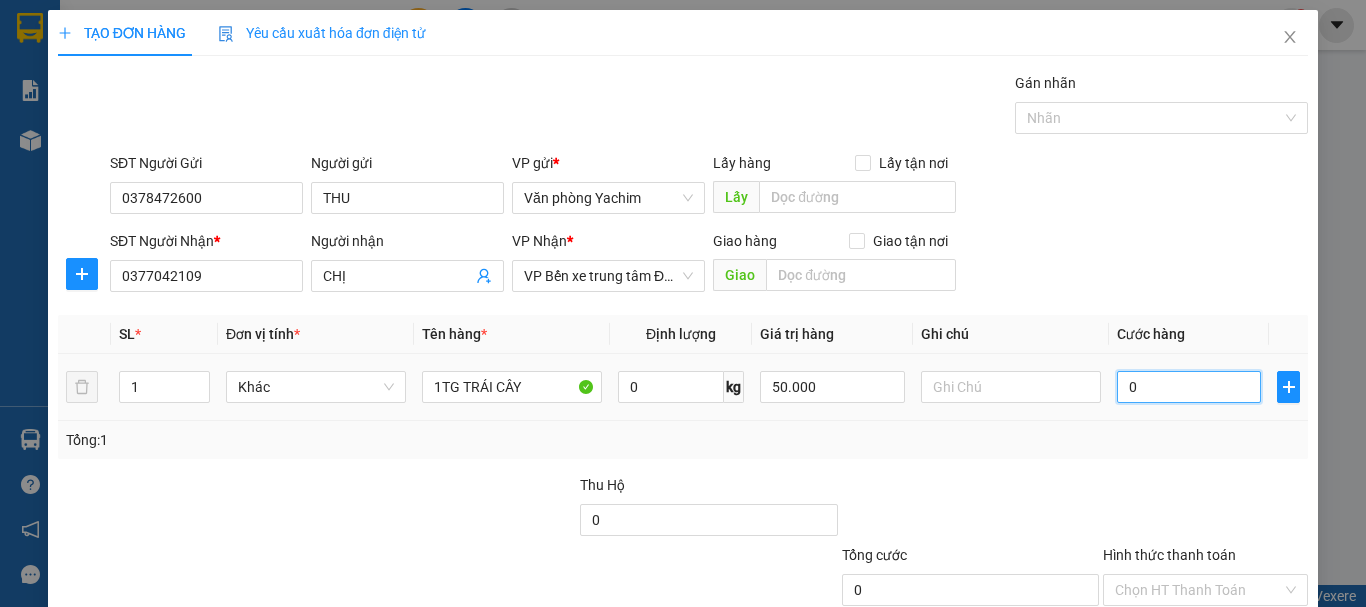 click on "0" at bounding box center [1189, 387] 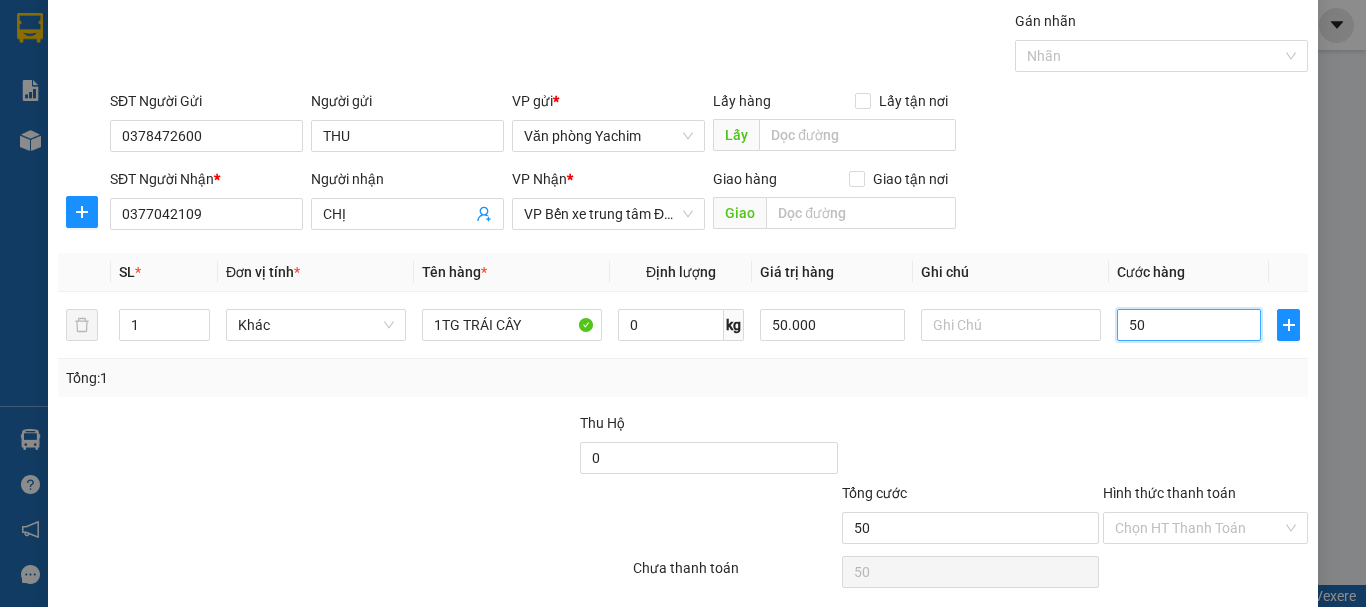 scroll, scrollTop: 133, scrollLeft: 0, axis: vertical 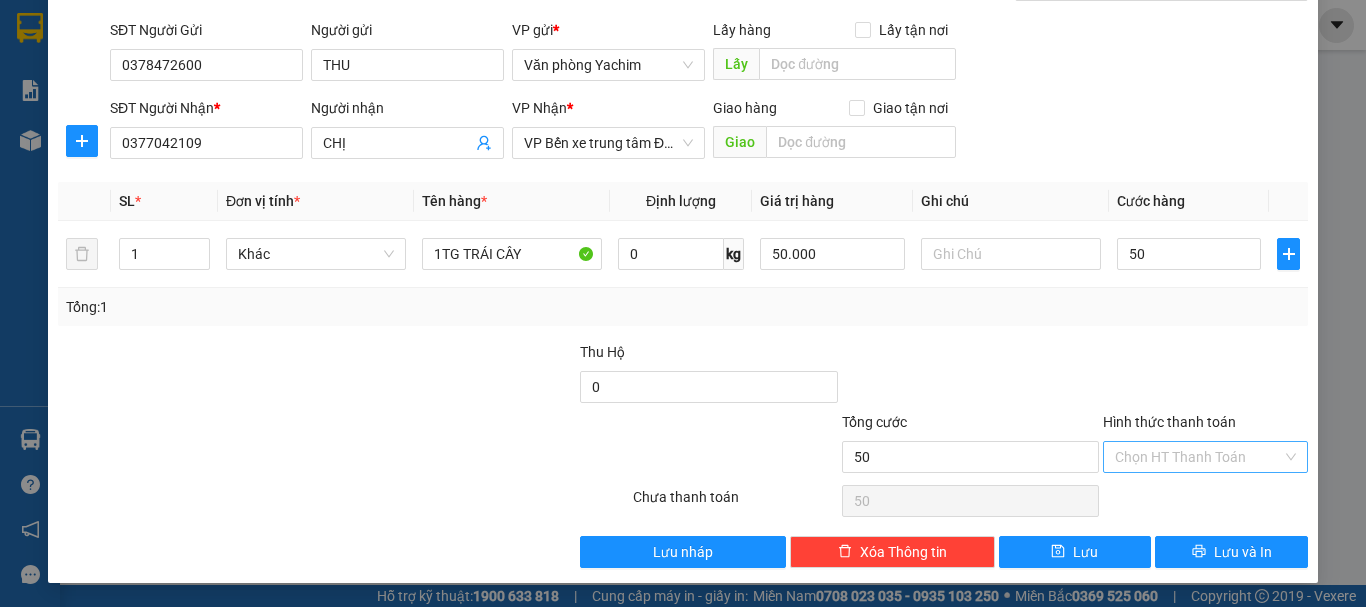 click on "Hình thức thanh toán" at bounding box center [1198, 457] 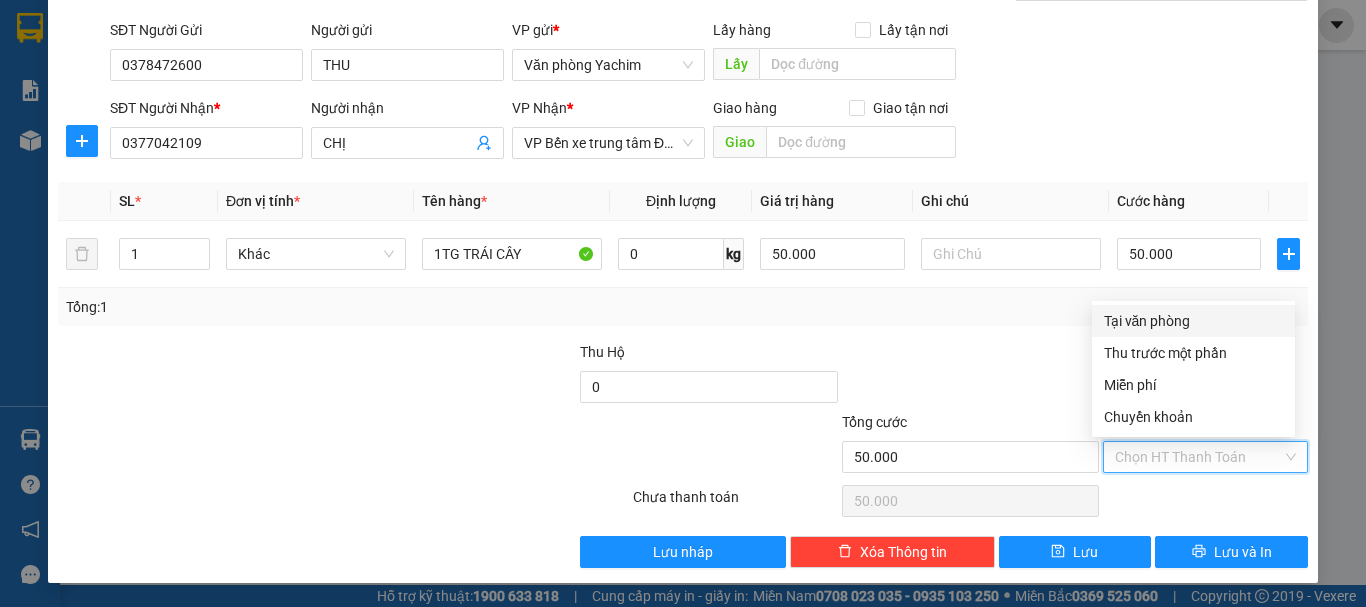 click on "Tại văn phòng" at bounding box center (1193, 321) 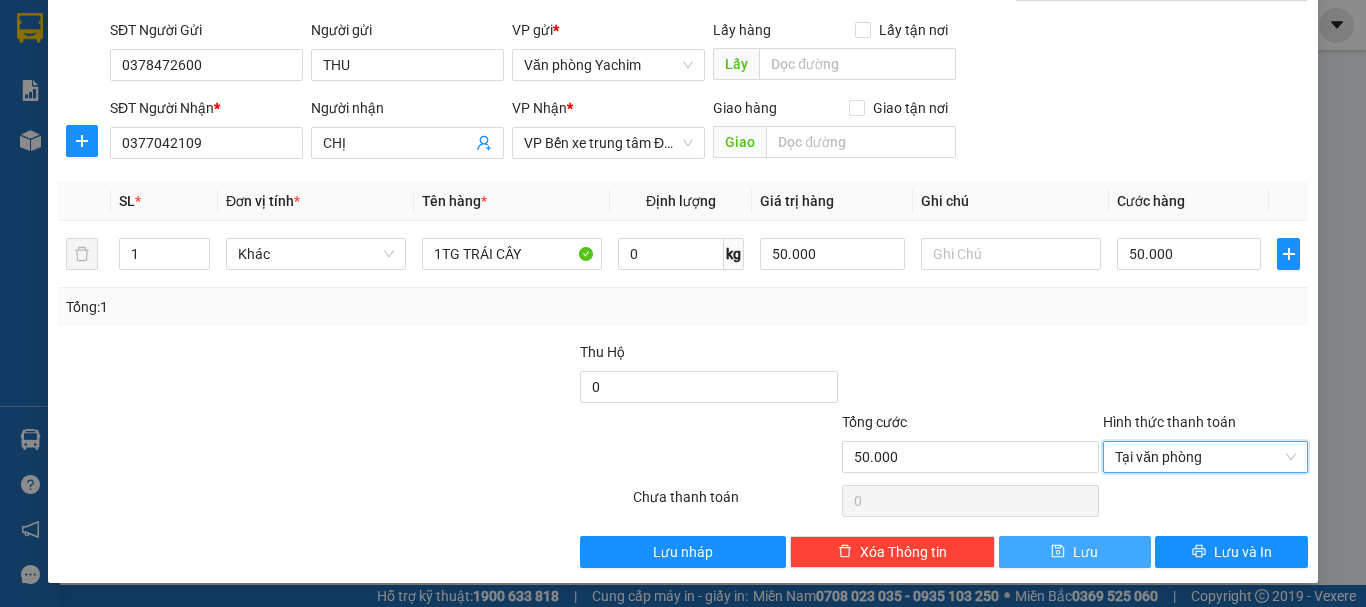 click on "Lưu" at bounding box center (1075, 552) 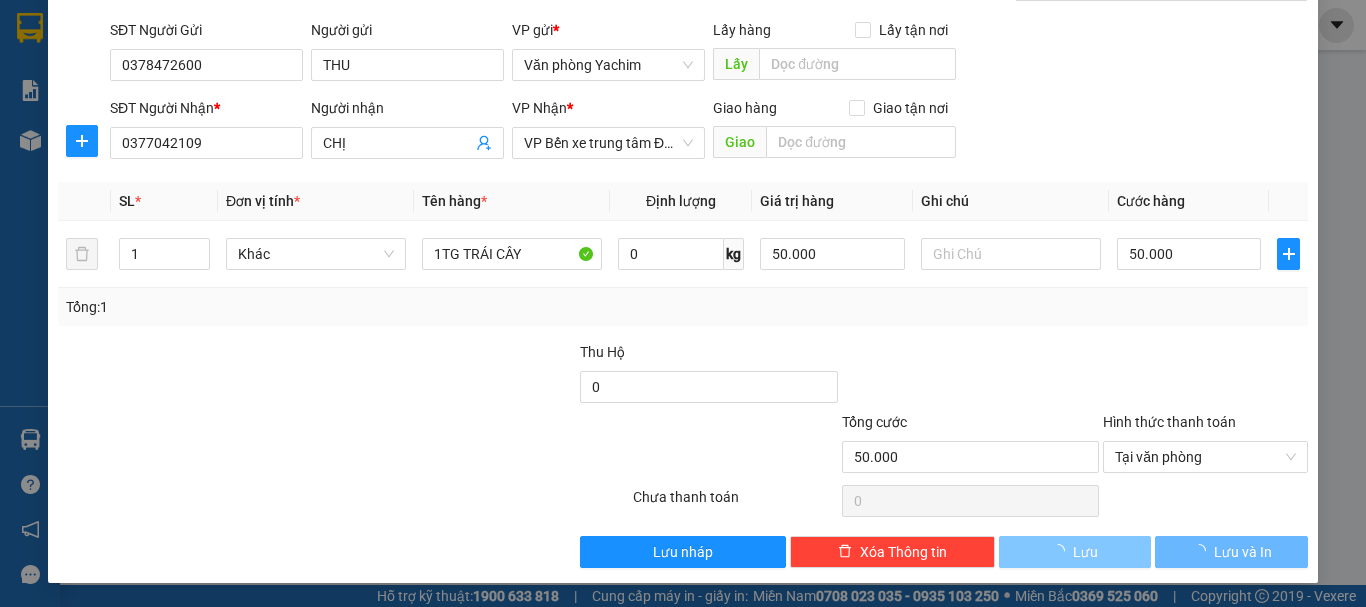 type 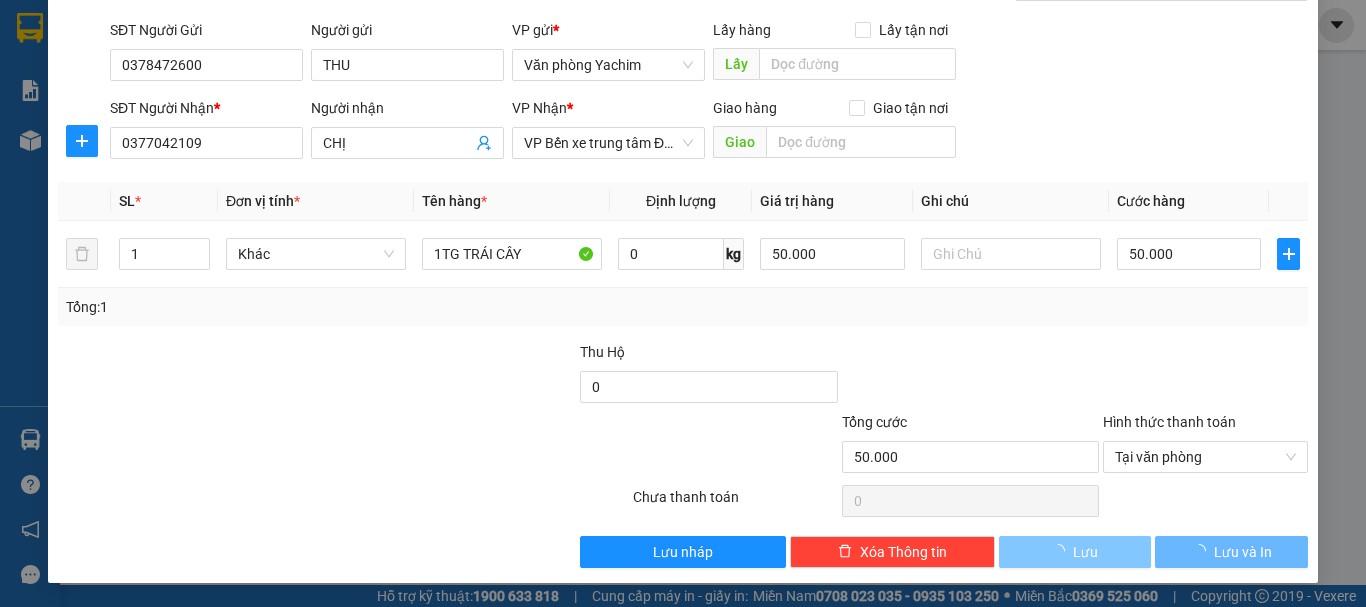 type 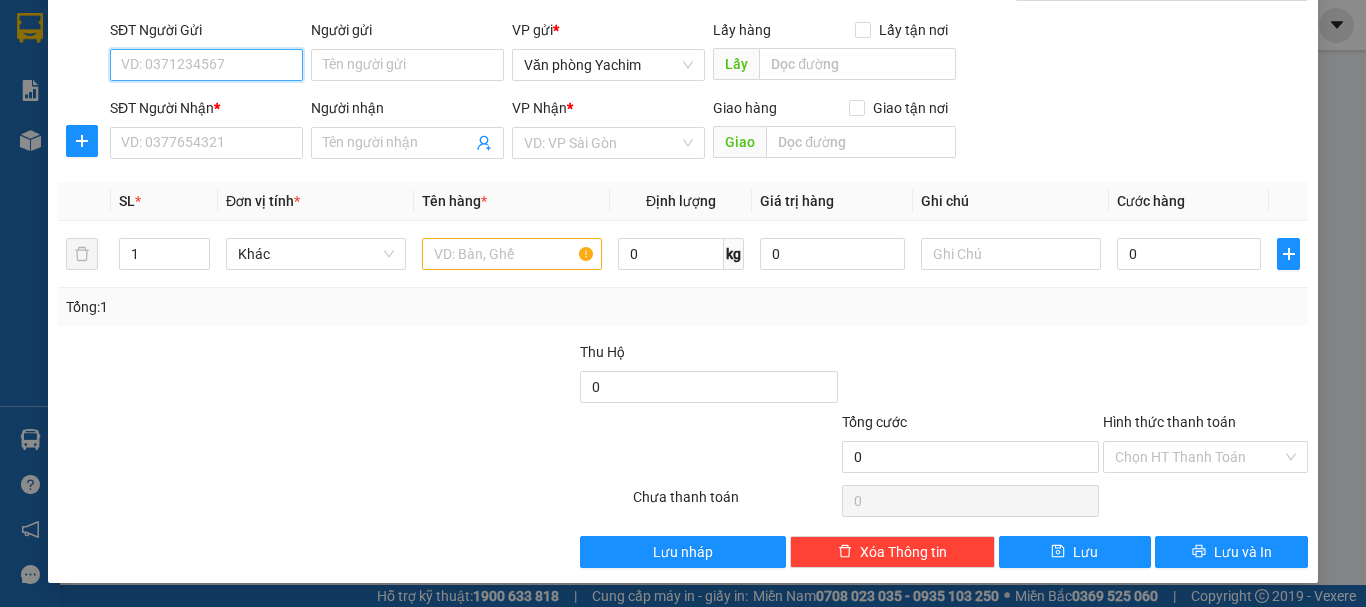 click on "SĐT Người Gửi" at bounding box center (206, 65) 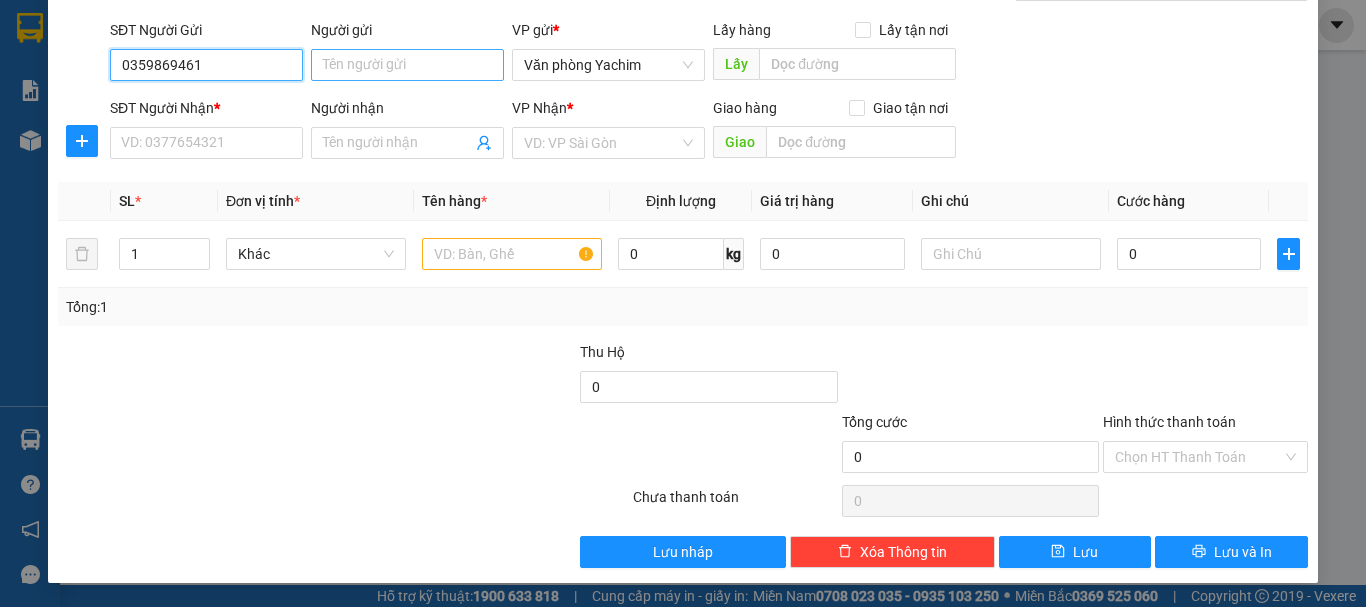 type on "0359869461" 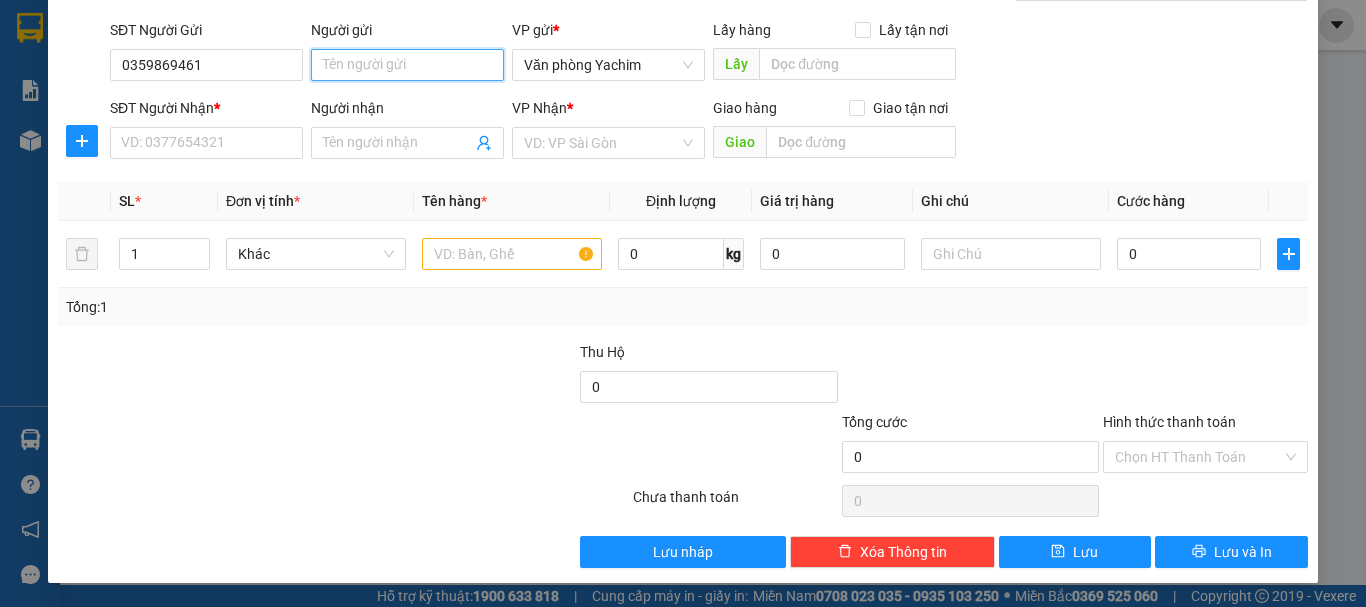 click on "Người gửi" at bounding box center (407, 65) 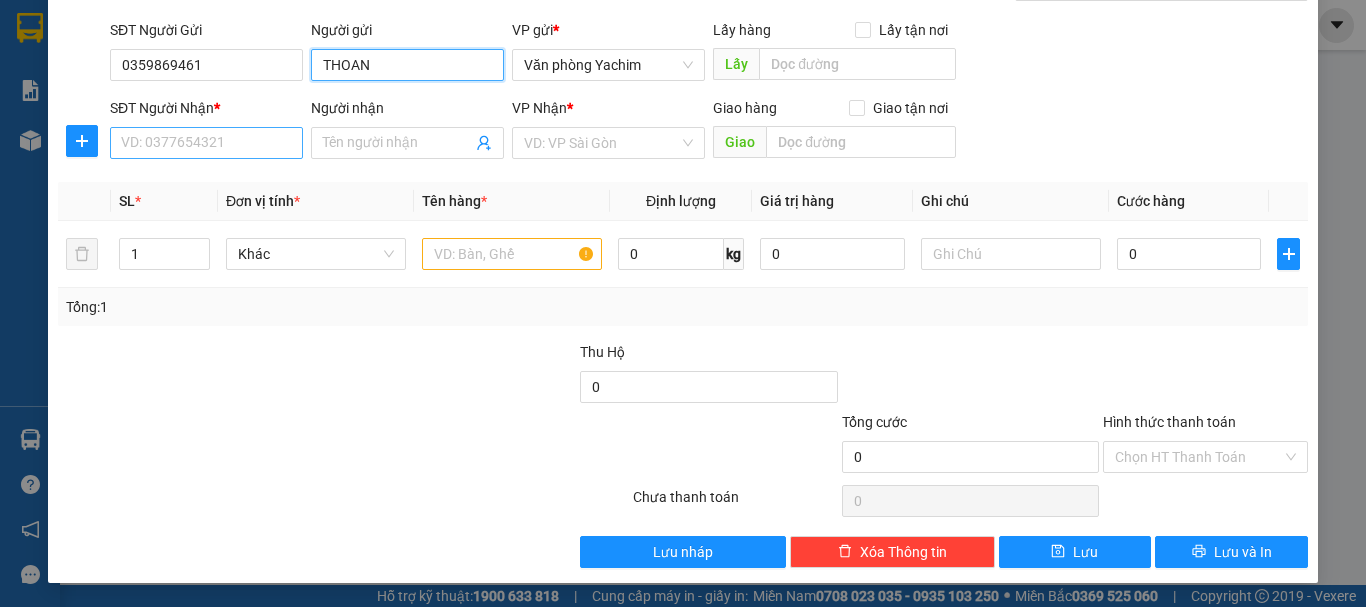 type on "THOAN" 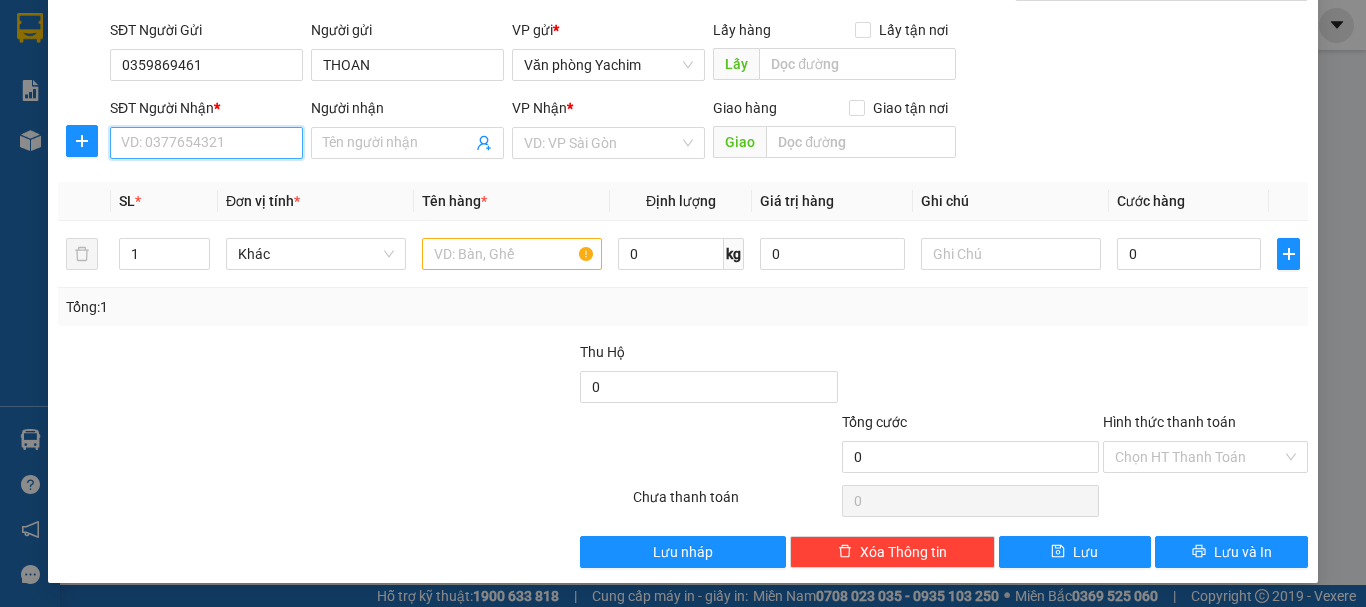 click on "SĐT Người Nhận  *" at bounding box center [206, 143] 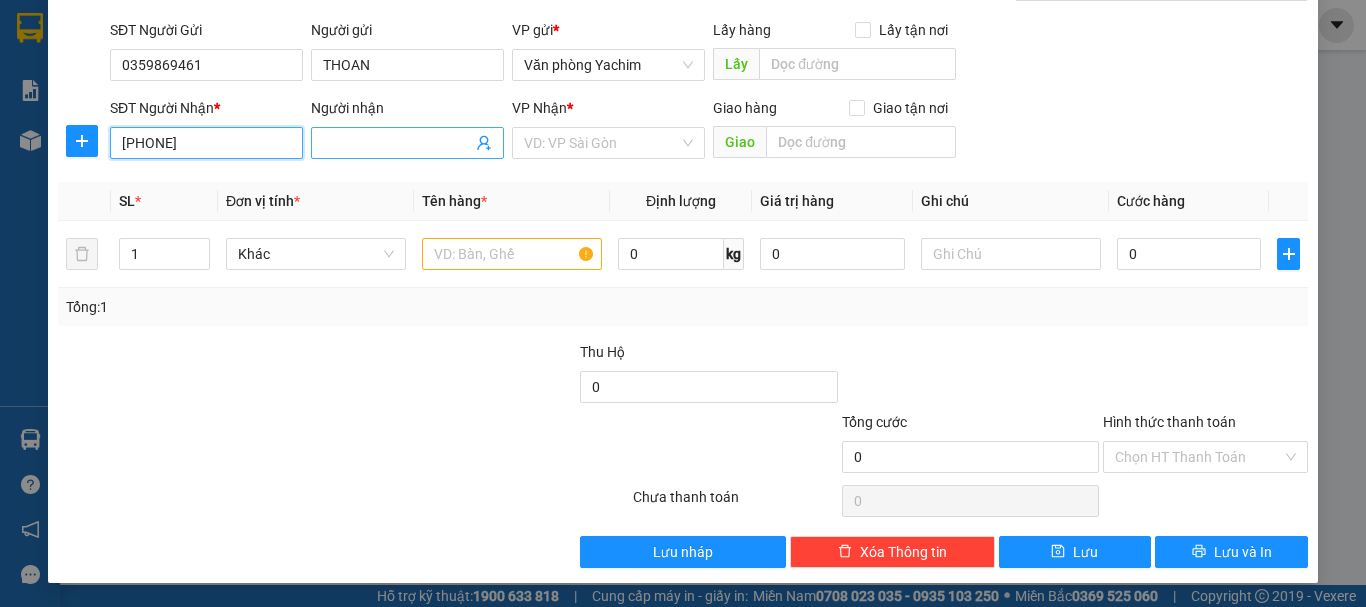 type on "[PHONE]" 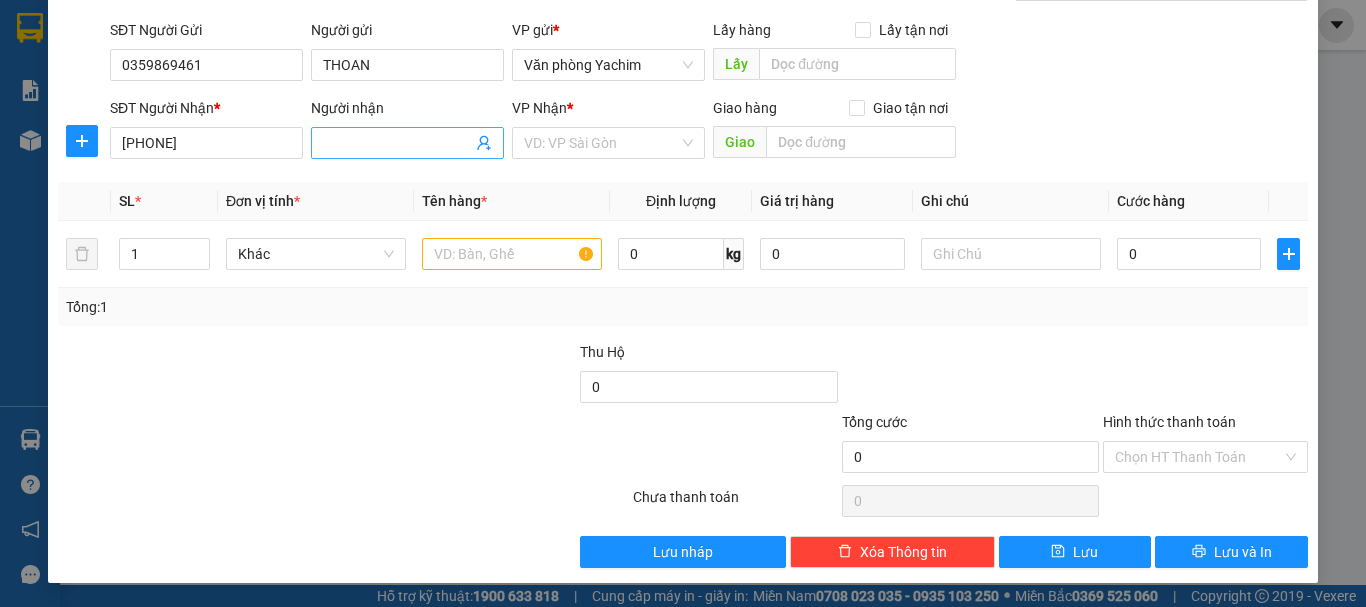click on "Người nhận" at bounding box center [397, 143] 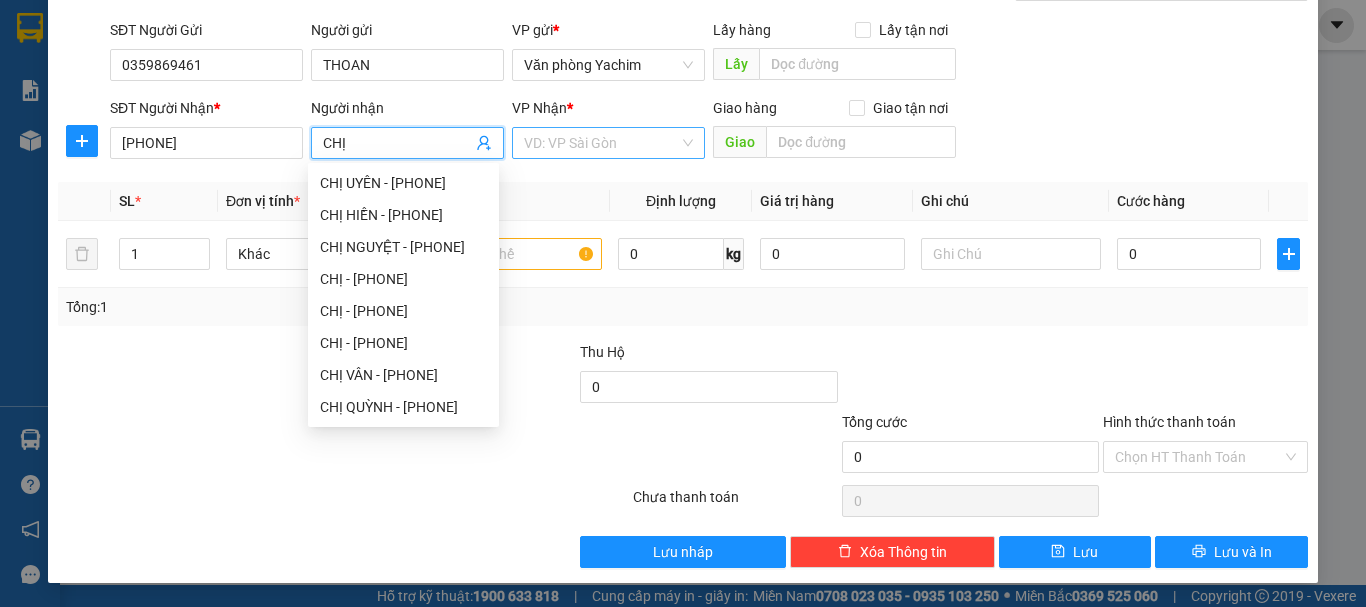 type on "CHỊ" 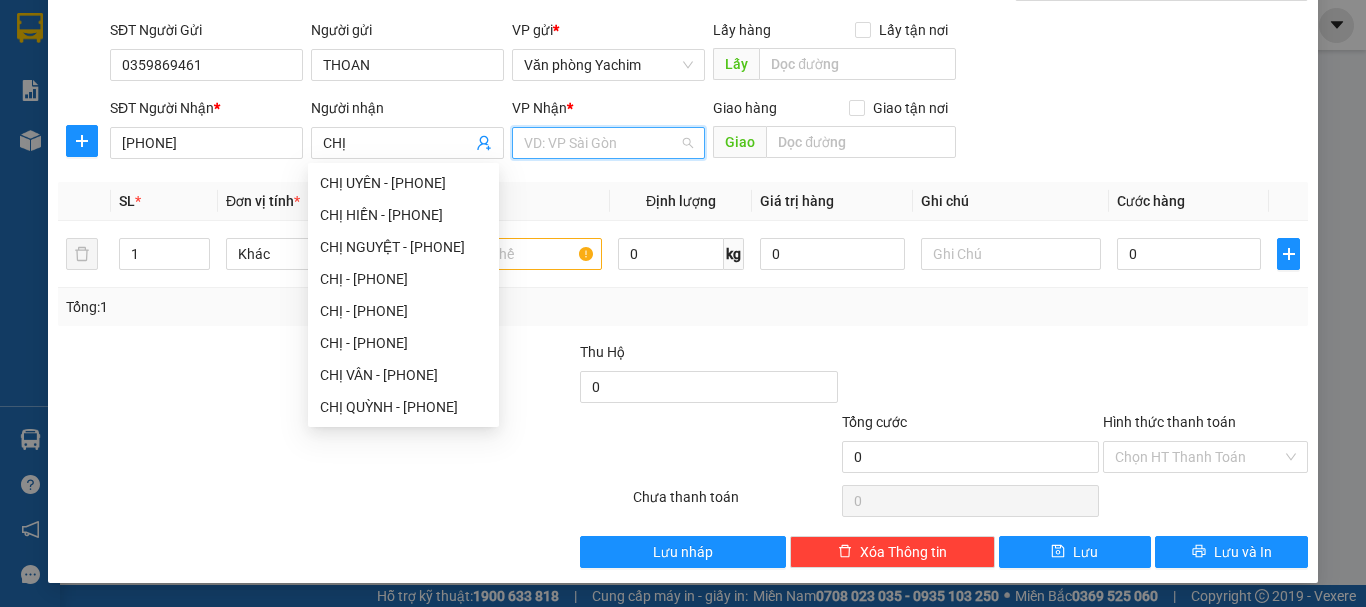 click at bounding box center [601, 143] 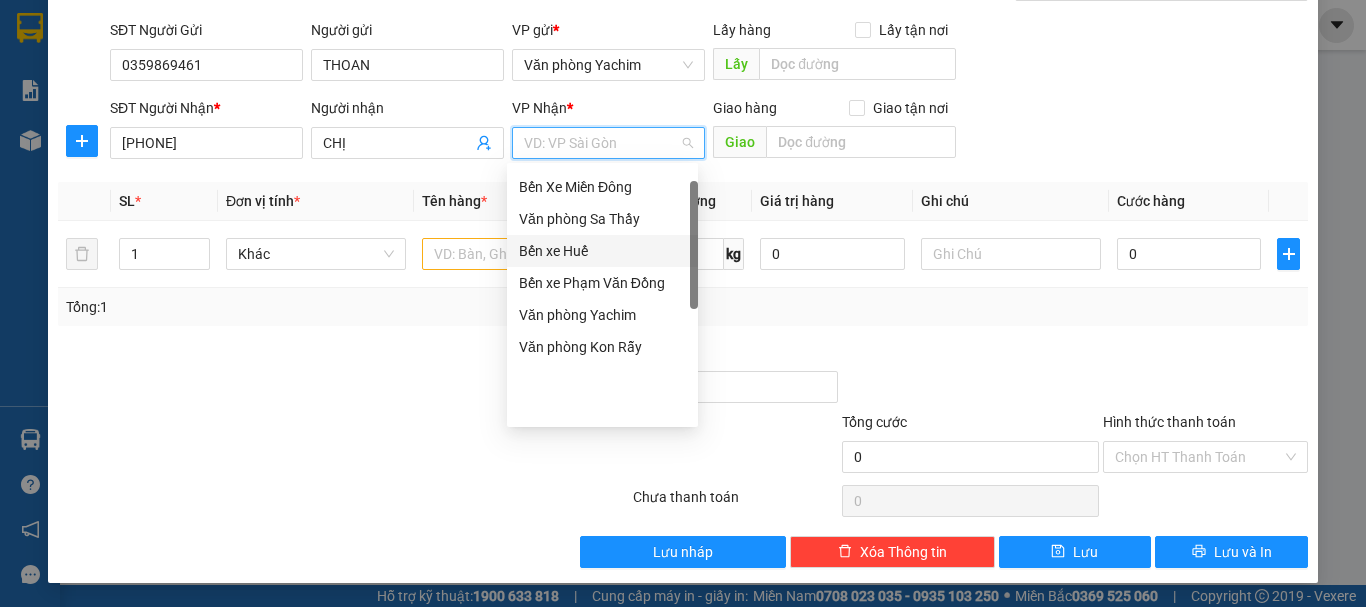scroll, scrollTop: 0, scrollLeft: 0, axis: both 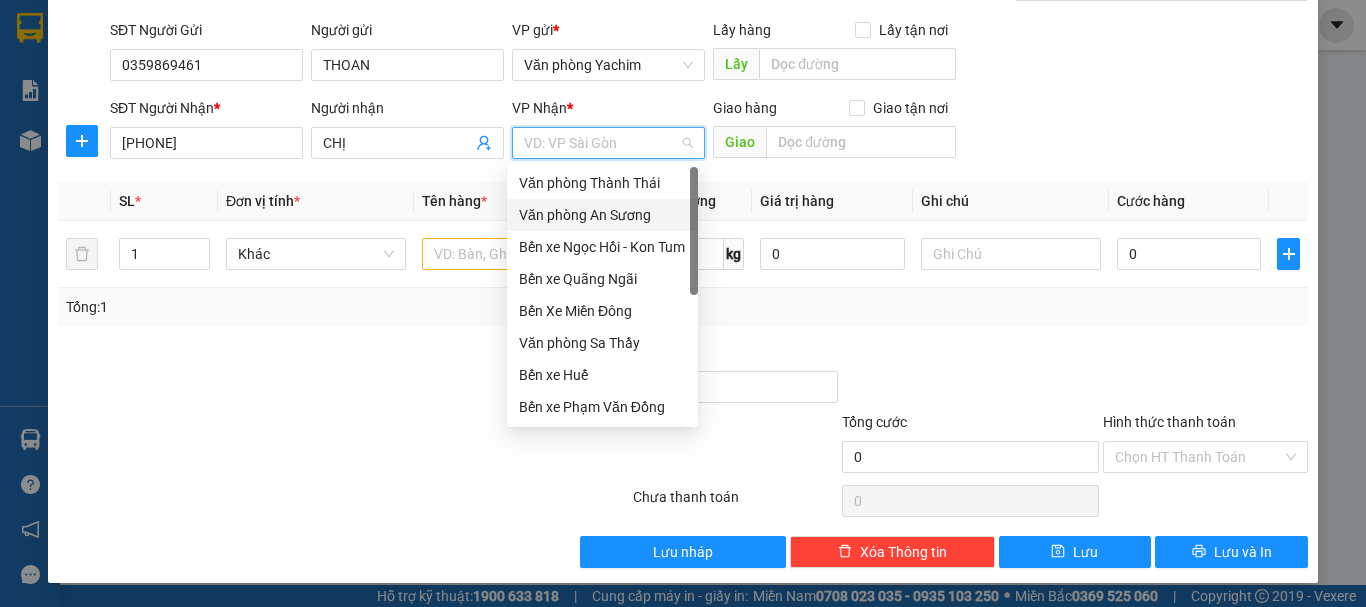 click on "Văn phòng An Sương" at bounding box center (602, 215) 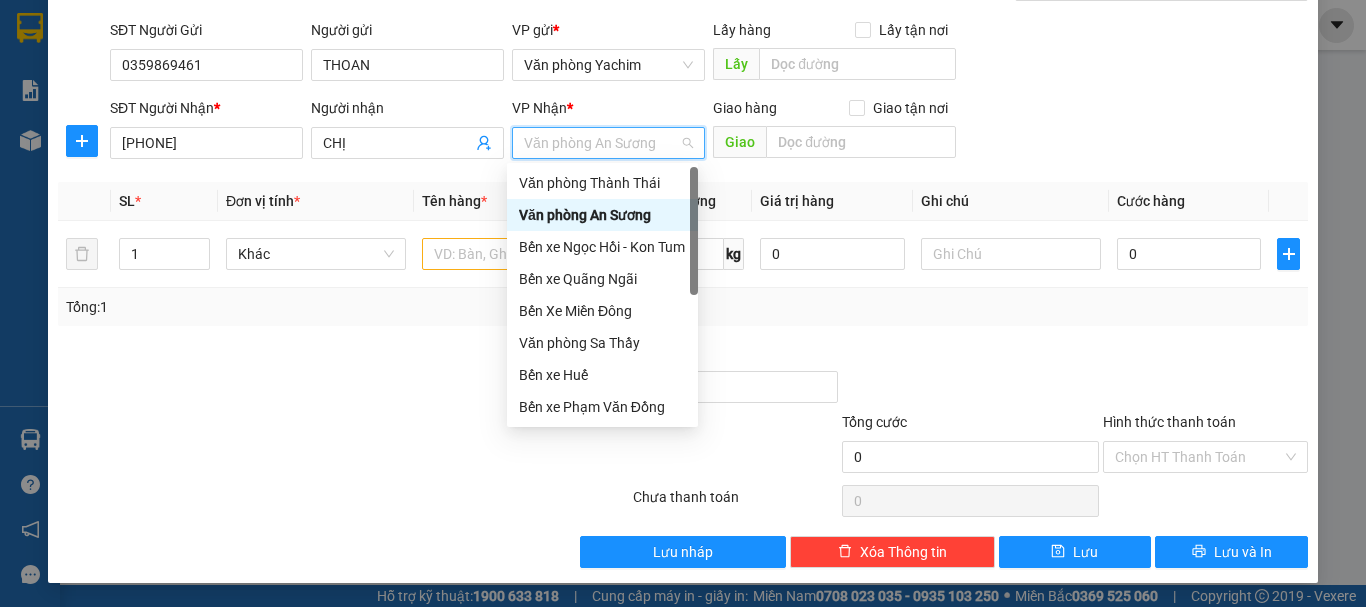 click at bounding box center (526, 446) 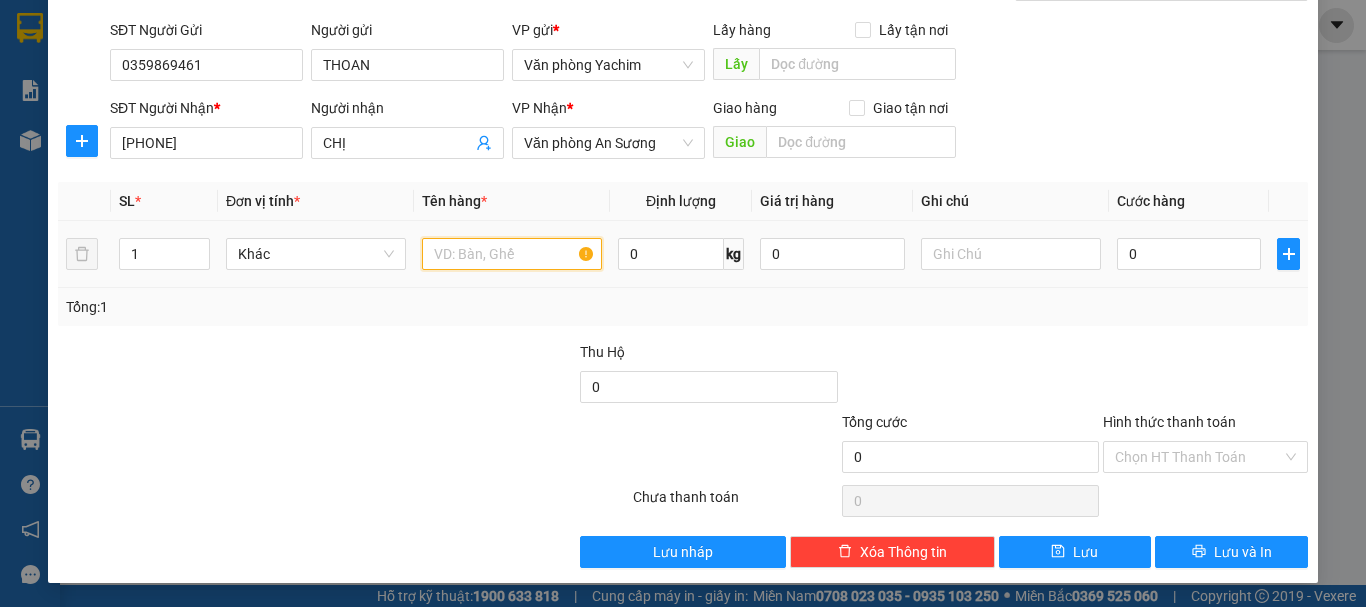 click at bounding box center [512, 254] 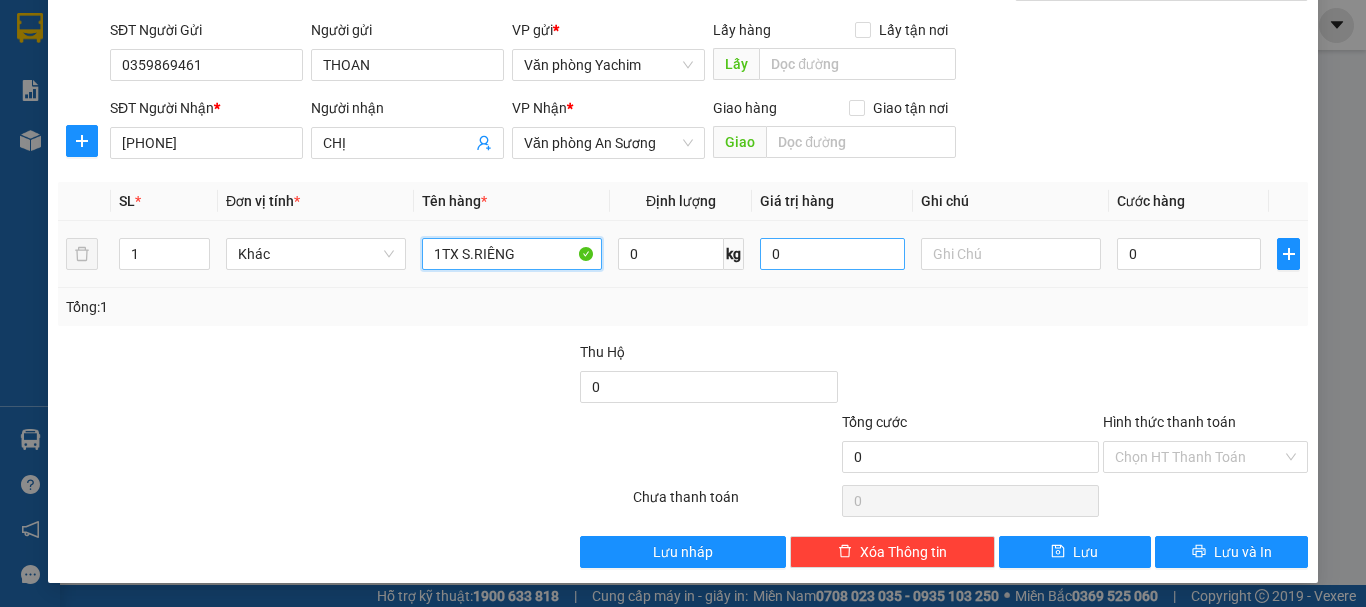 type on "1TX S.RIÊNG" 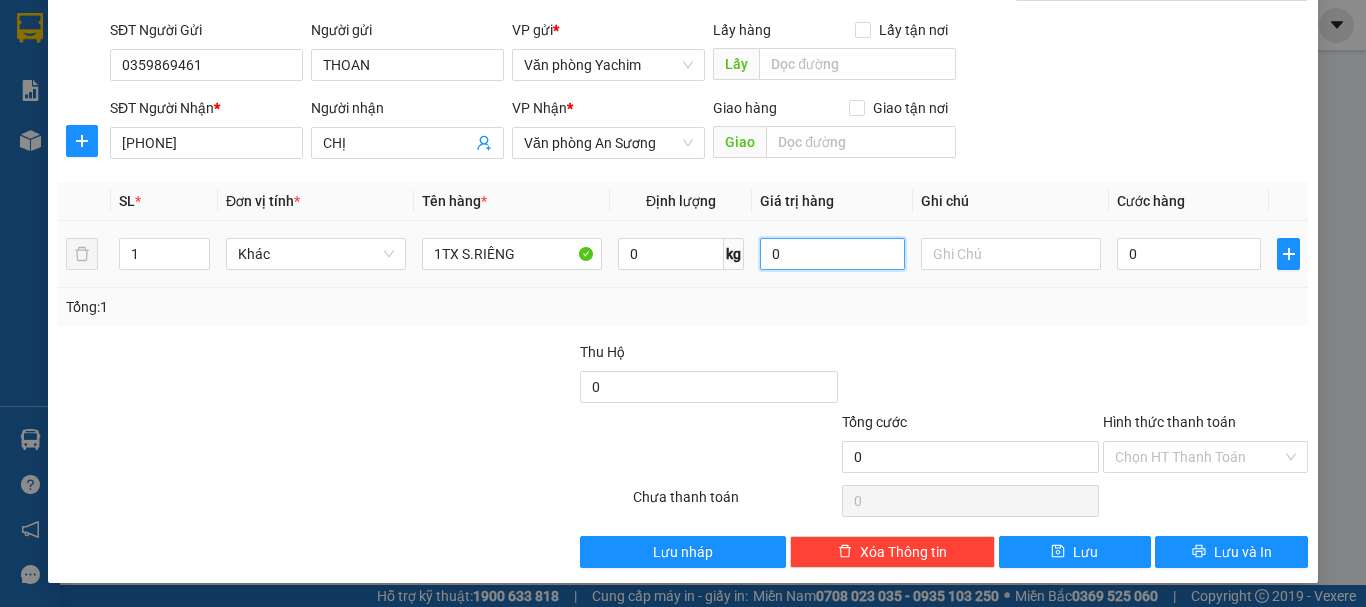 click on "0" at bounding box center [832, 254] 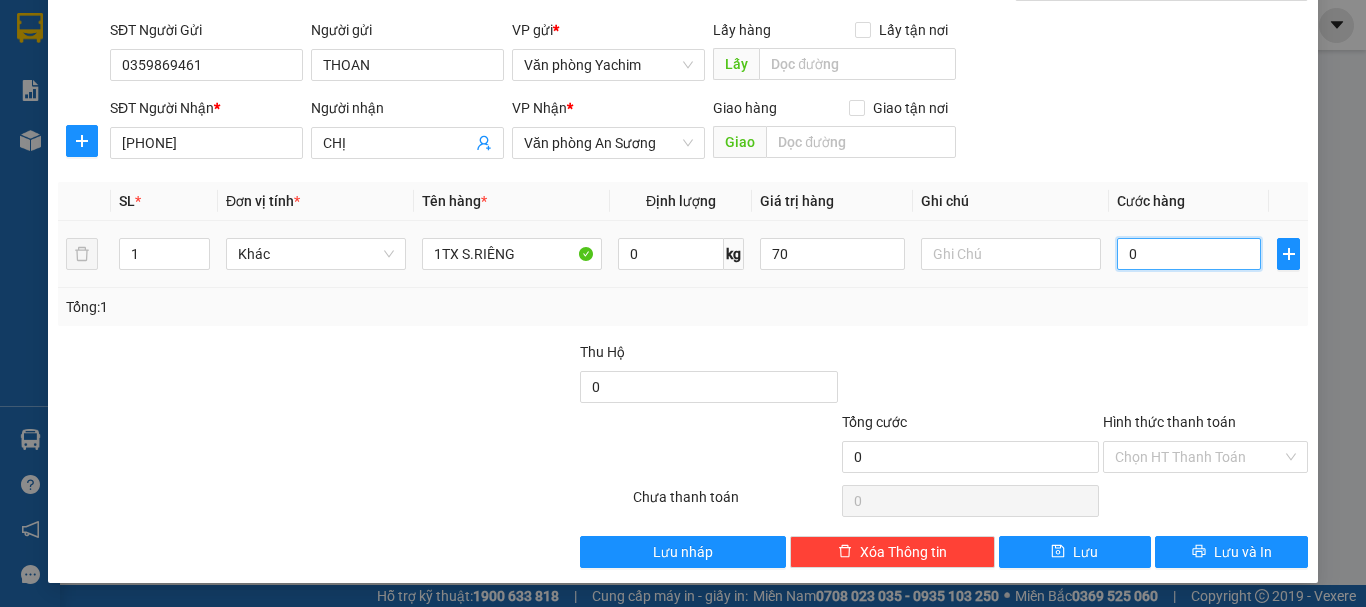 click on "0" at bounding box center (1189, 254) 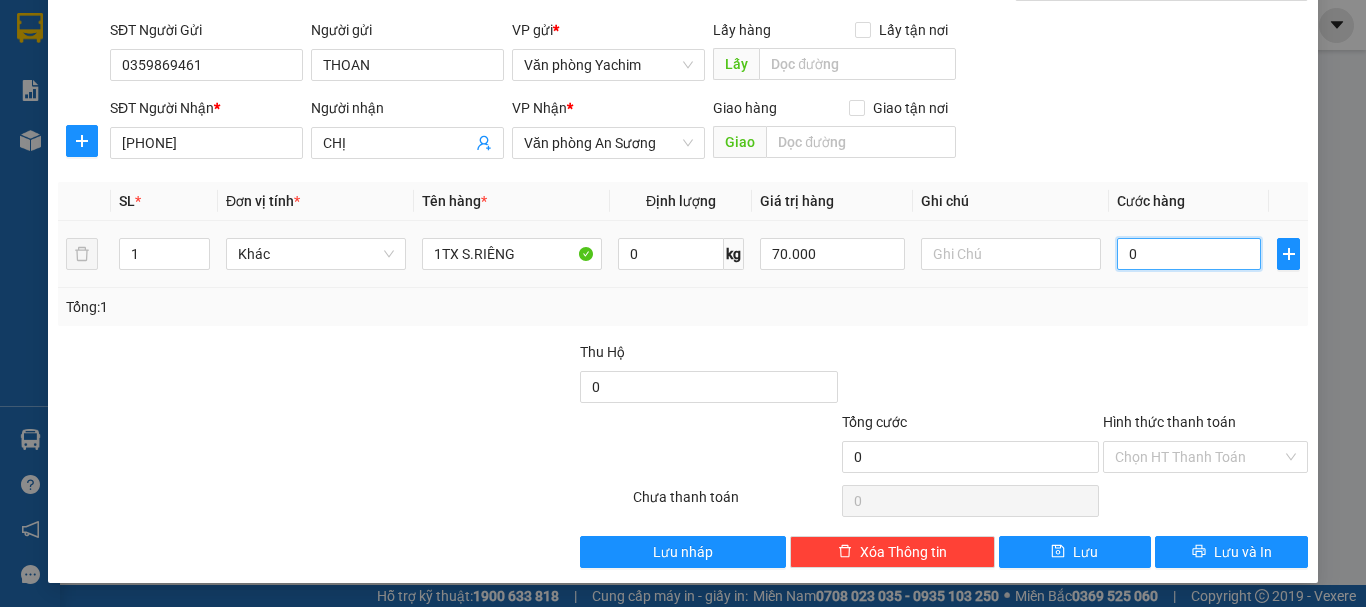 click on "0" at bounding box center (1189, 254) 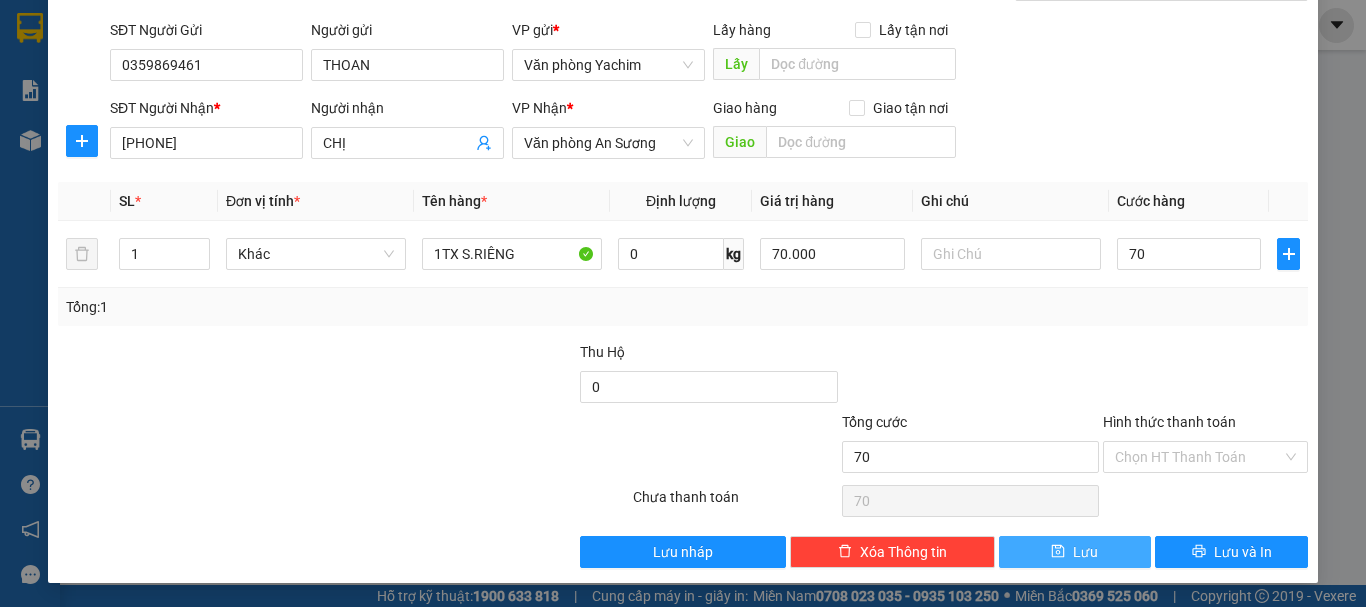 click on "Lưu" at bounding box center [1075, 552] 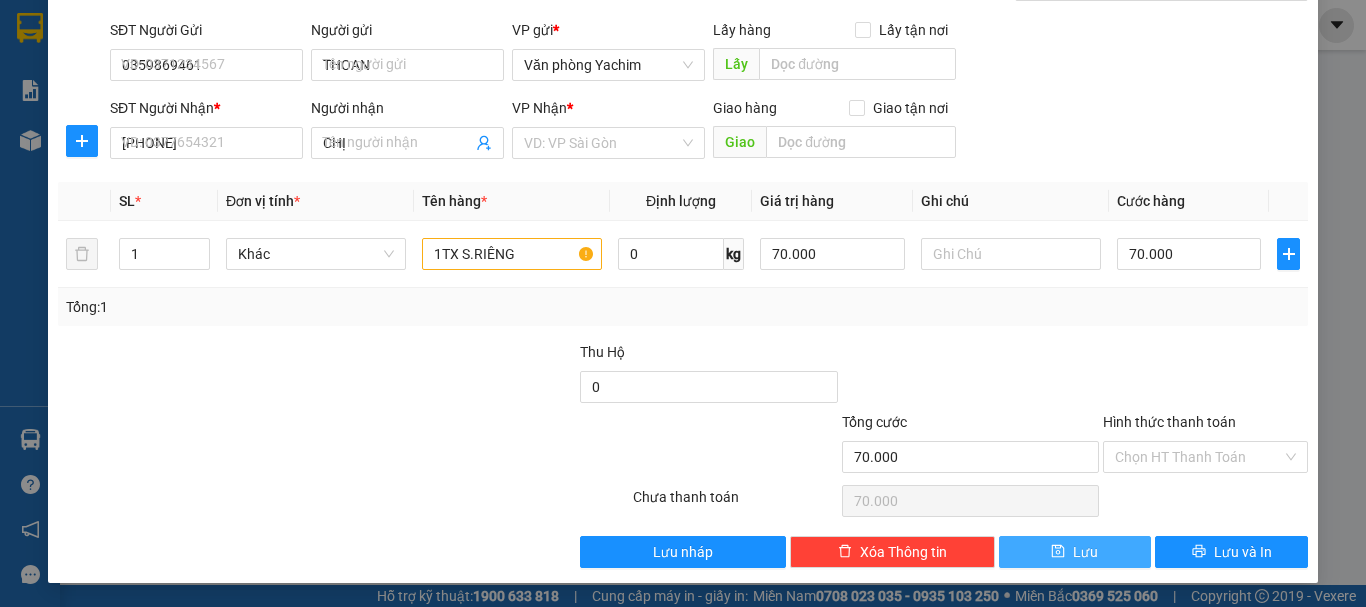 type 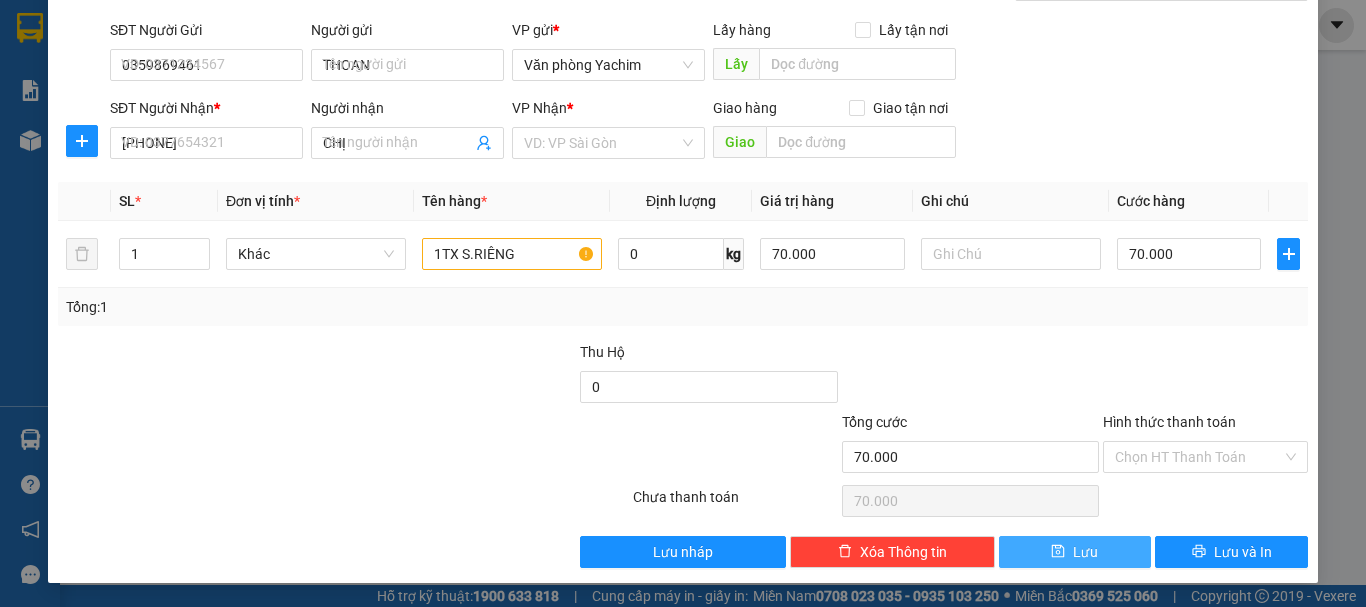 type 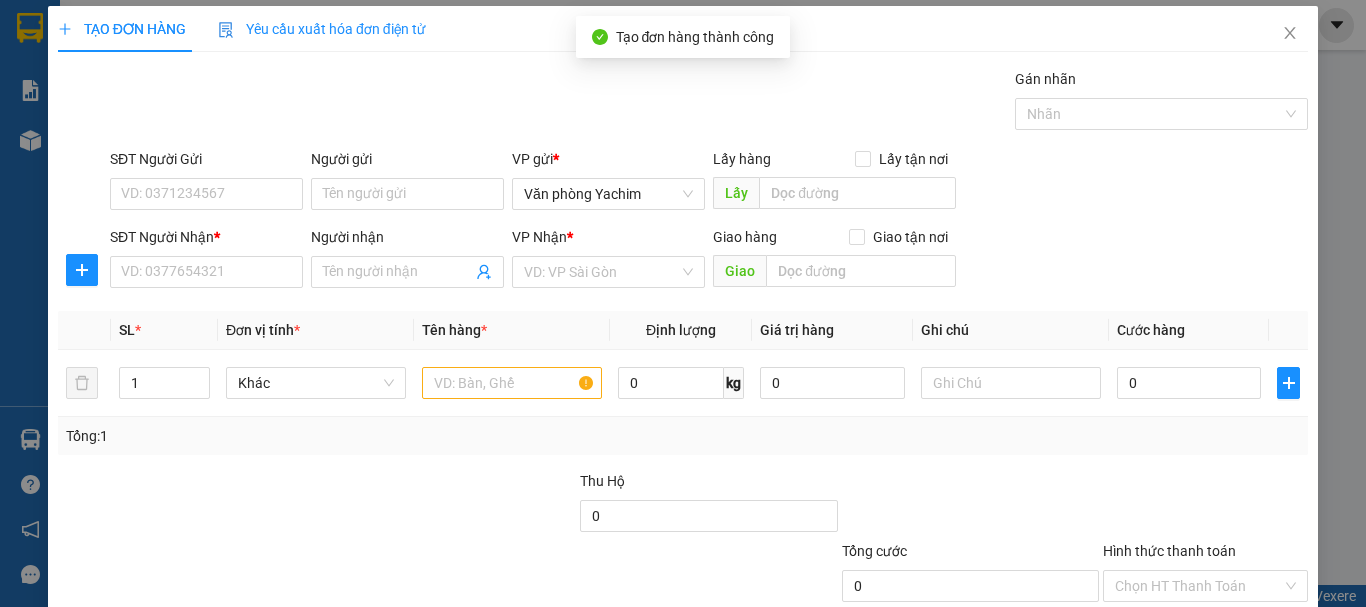 scroll, scrollTop: 0, scrollLeft: 0, axis: both 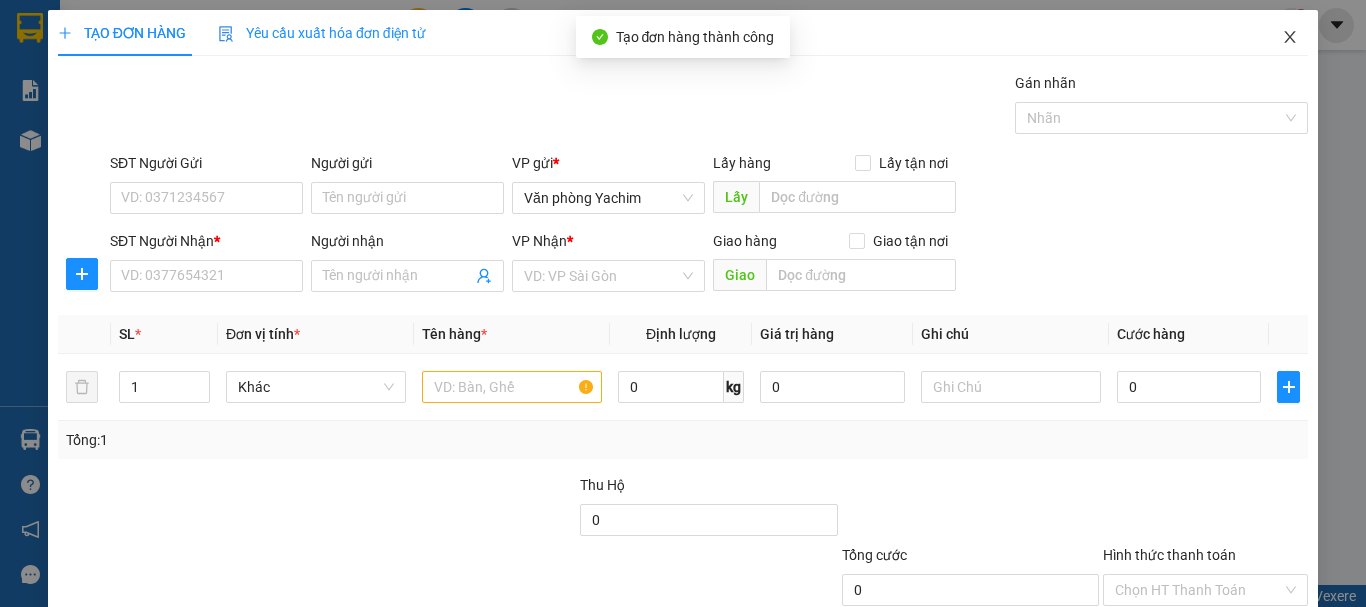 click at bounding box center [1290, 38] 